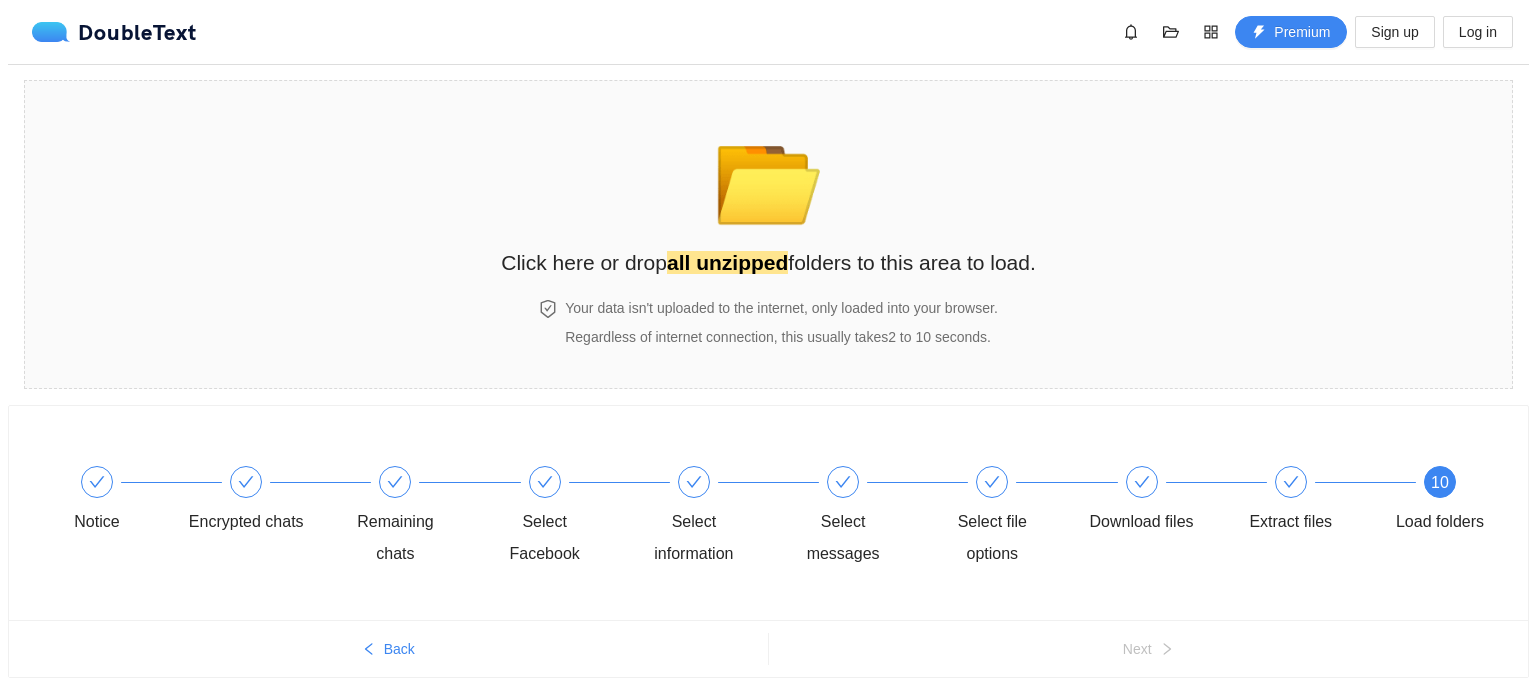 scroll, scrollTop: 0, scrollLeft: 0, axis: both 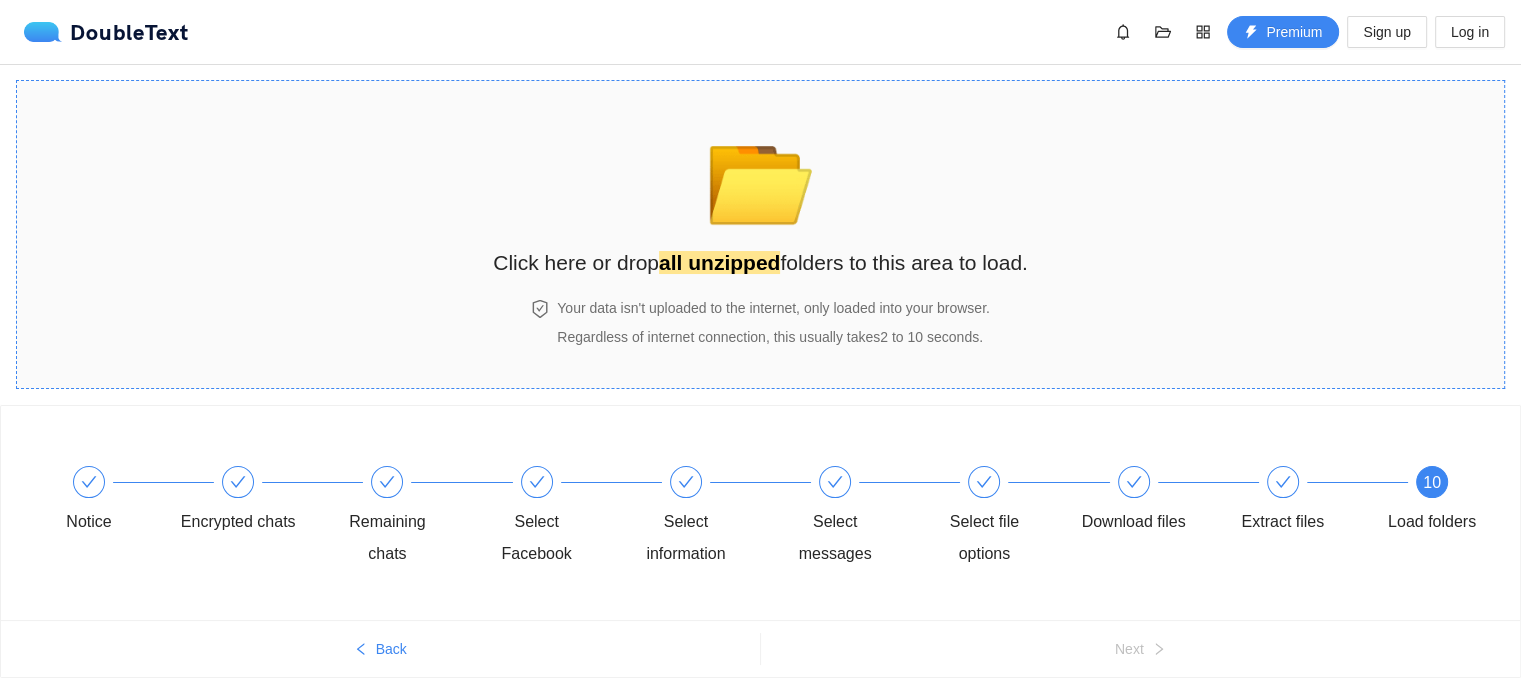 click on "📂" at bounding box center (760, 173) 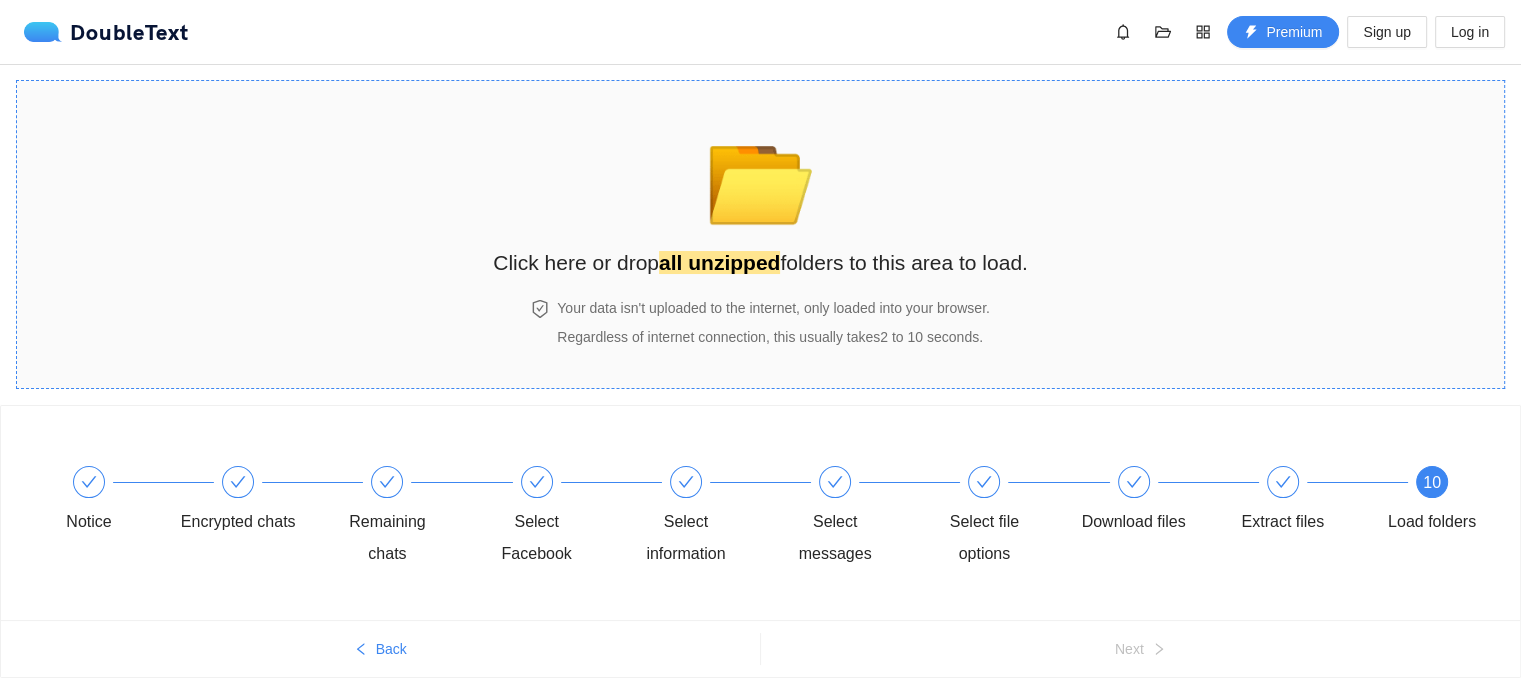 click on "Click here or drop  all unzipped  folders to this area to load." at bounding box center (760, 262) 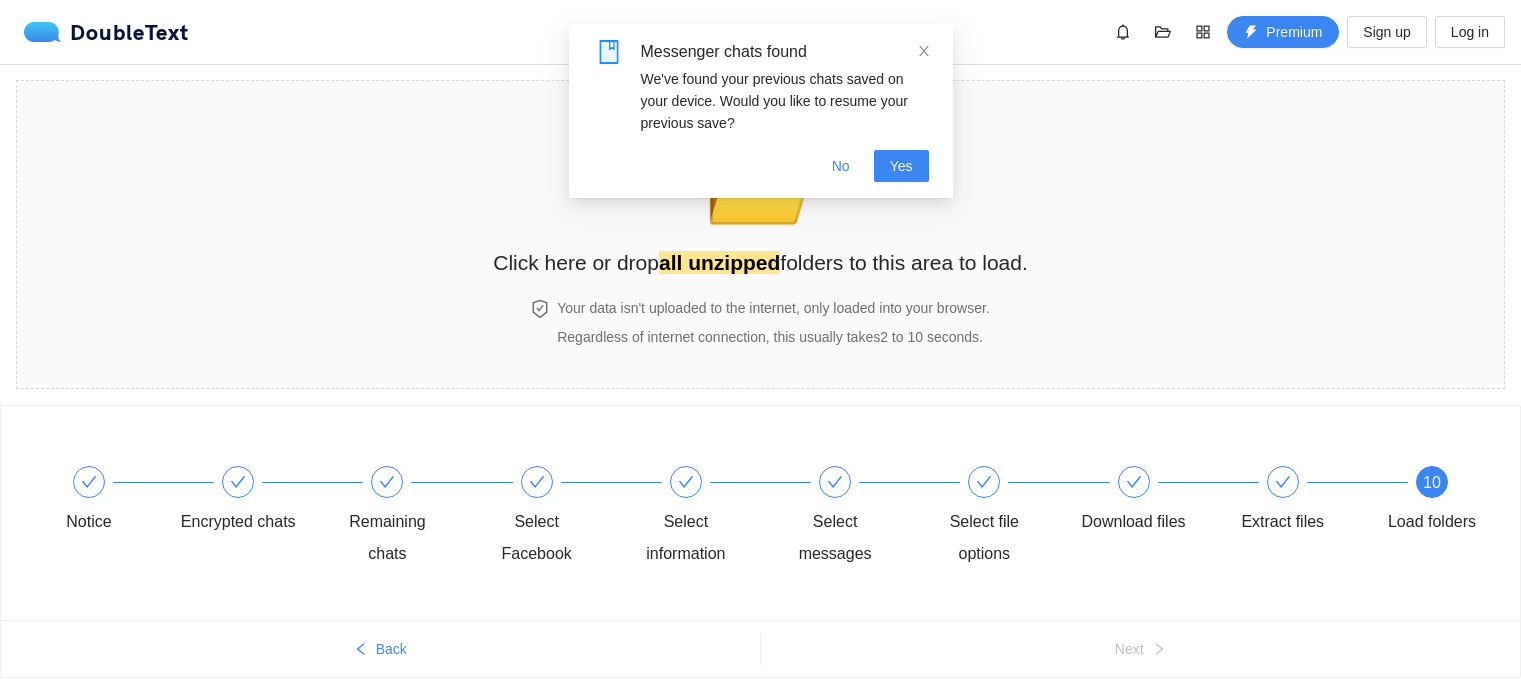 scroll, scrollTop: 0, scrollLeft: 0, axis: both 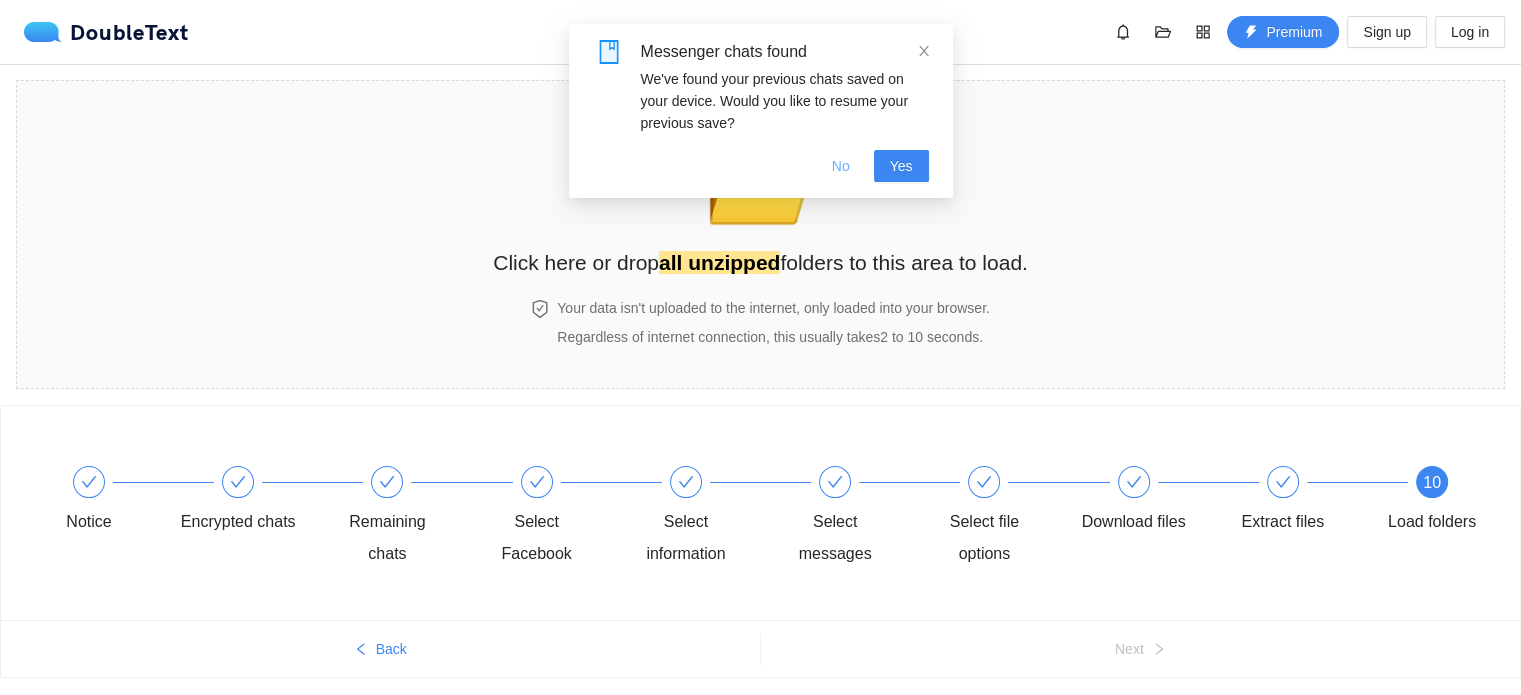 click on "No" at bounding box center (841, 166) 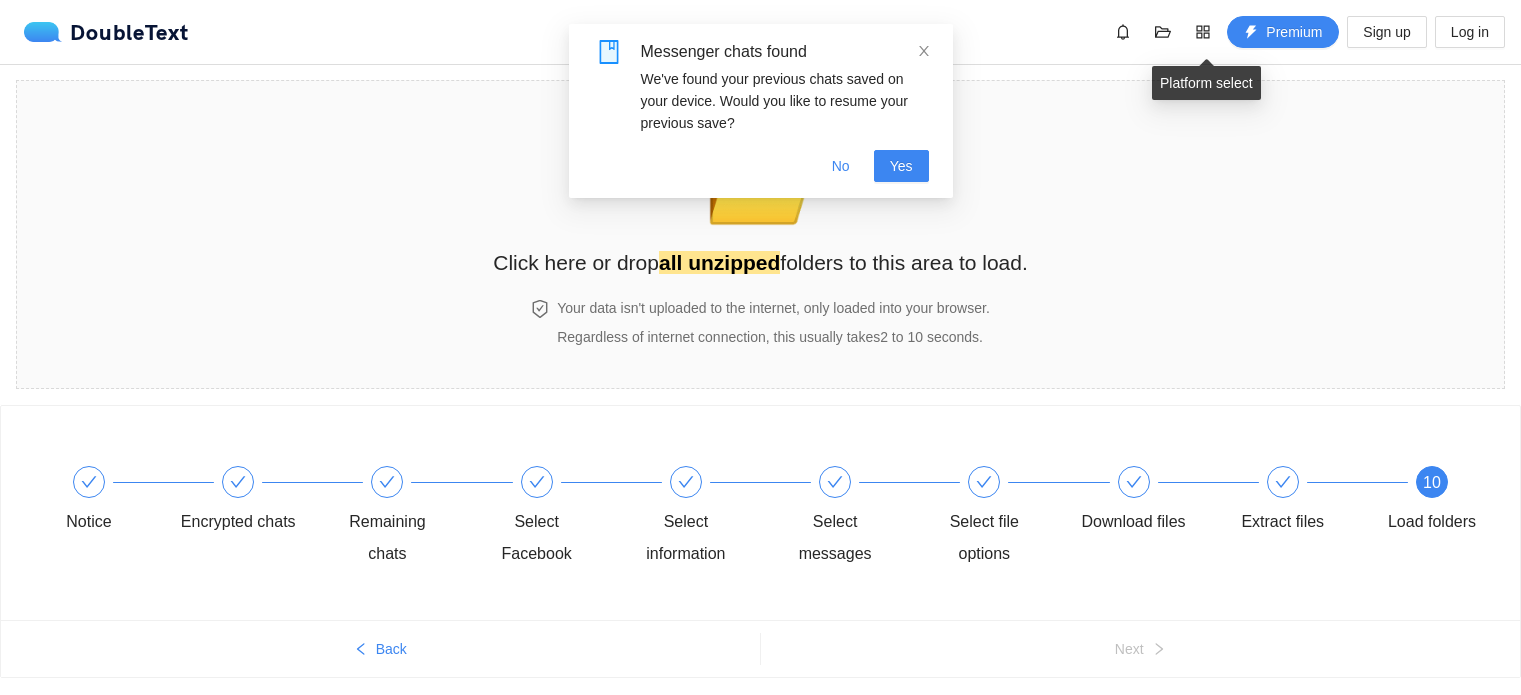 scroll, scrollTop: 0, scrollLeft: 0, axis: both 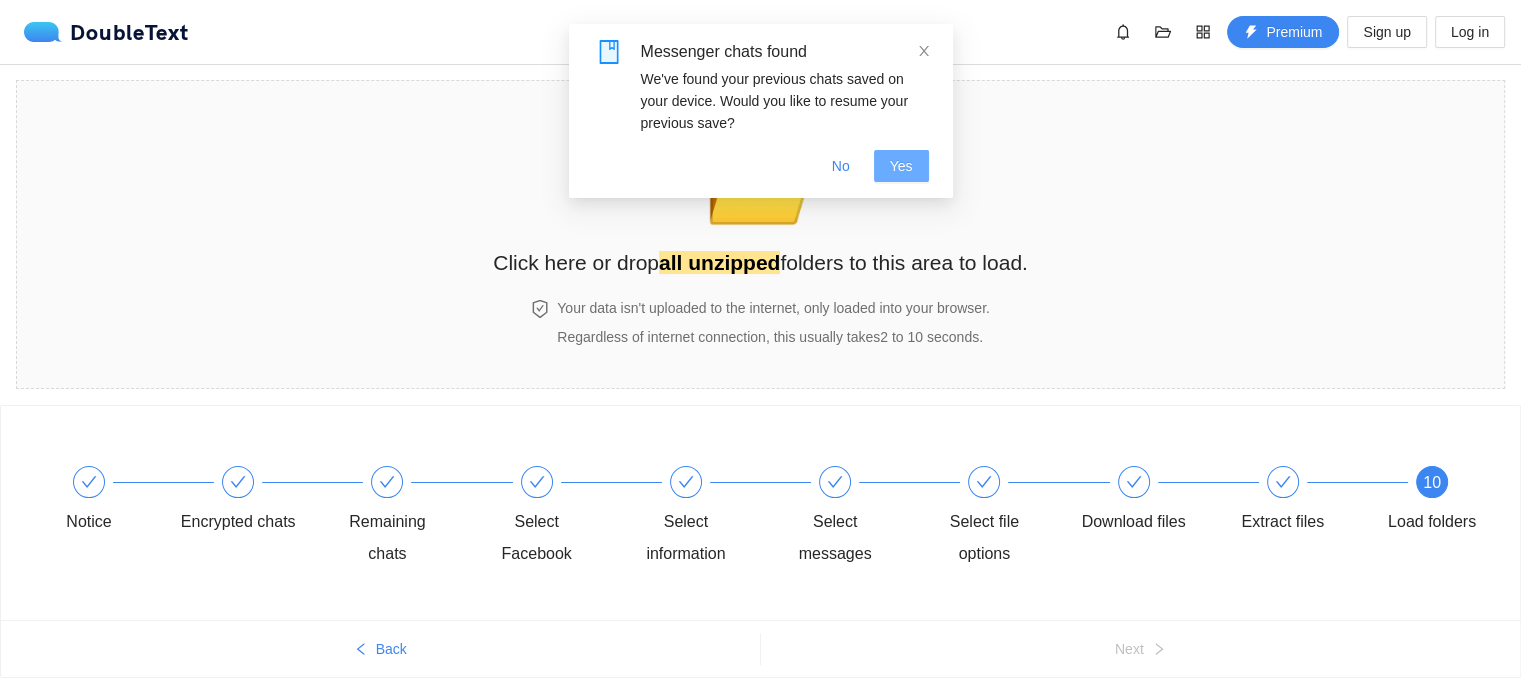 click on "Yes" at bounding box center [901, 166] 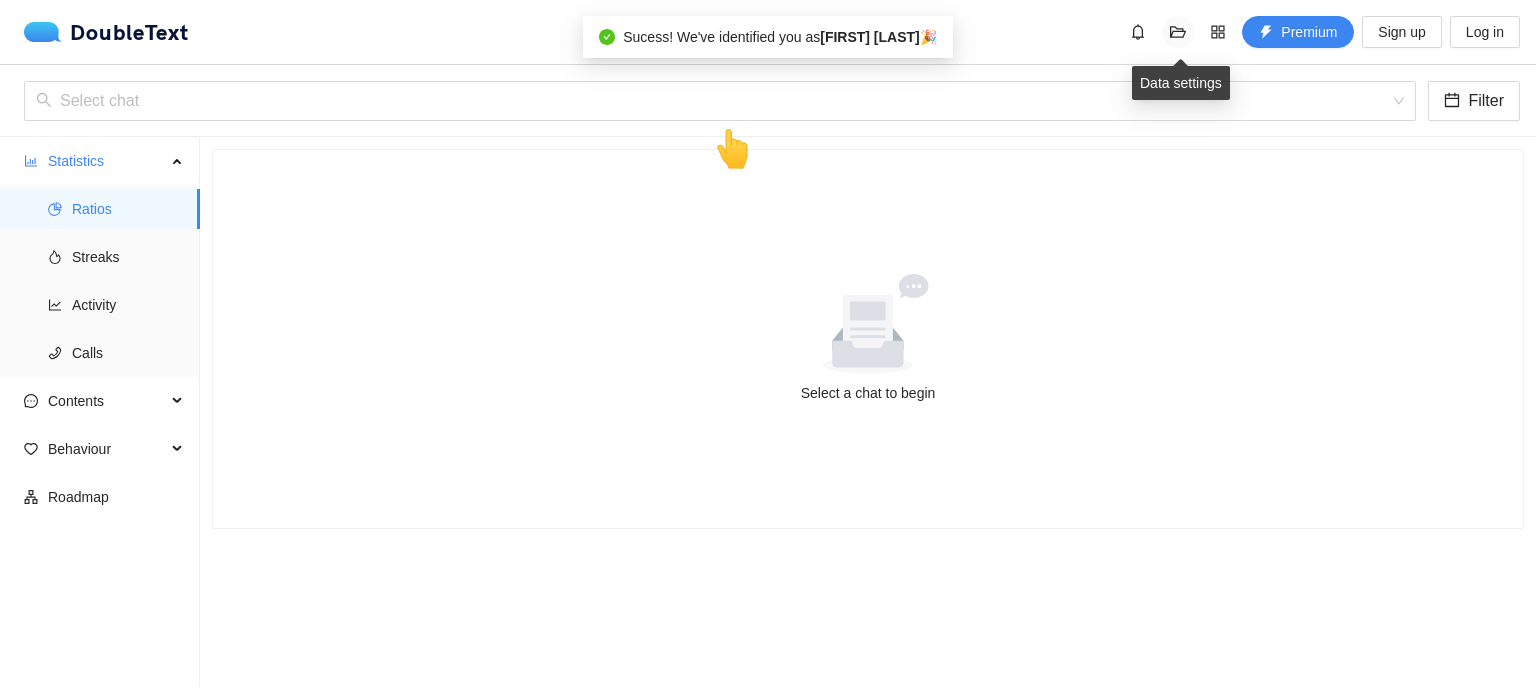 click 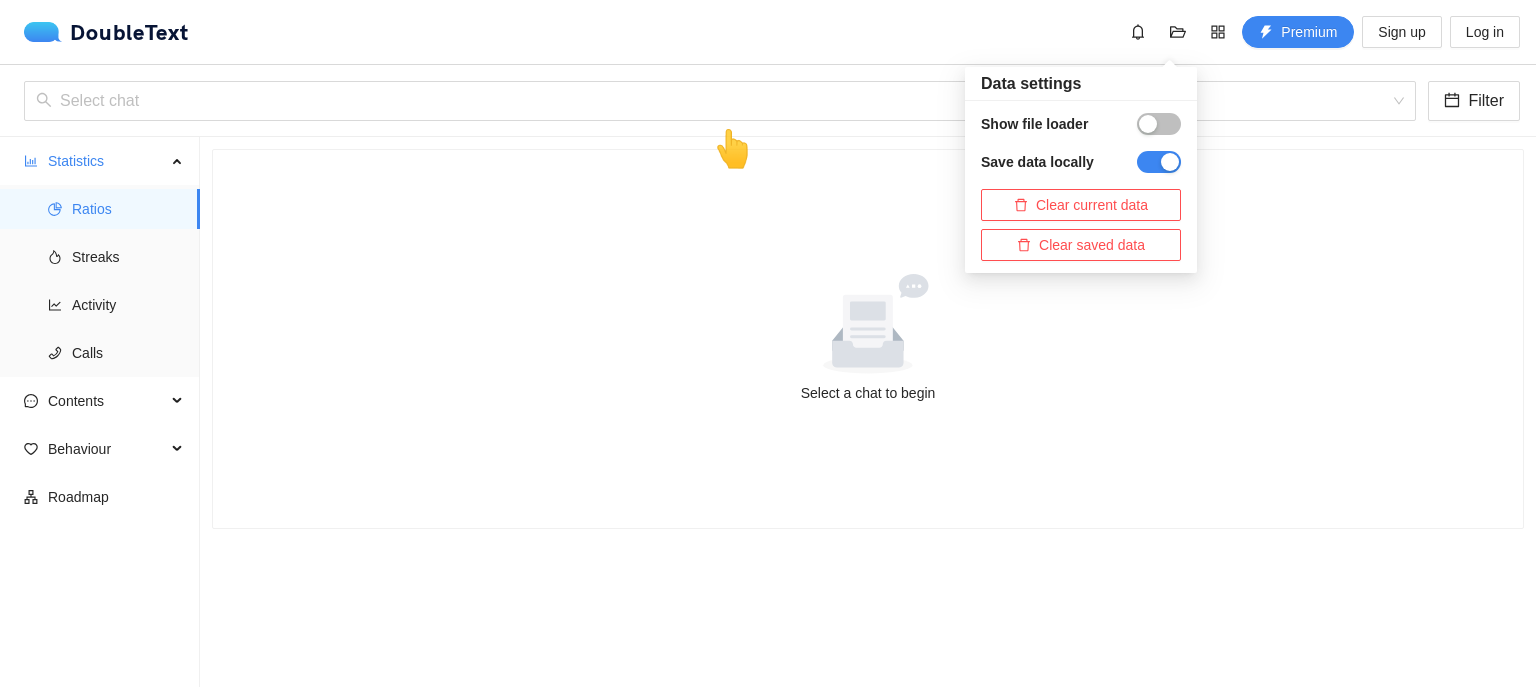 click at bounding box center (1159, 124) 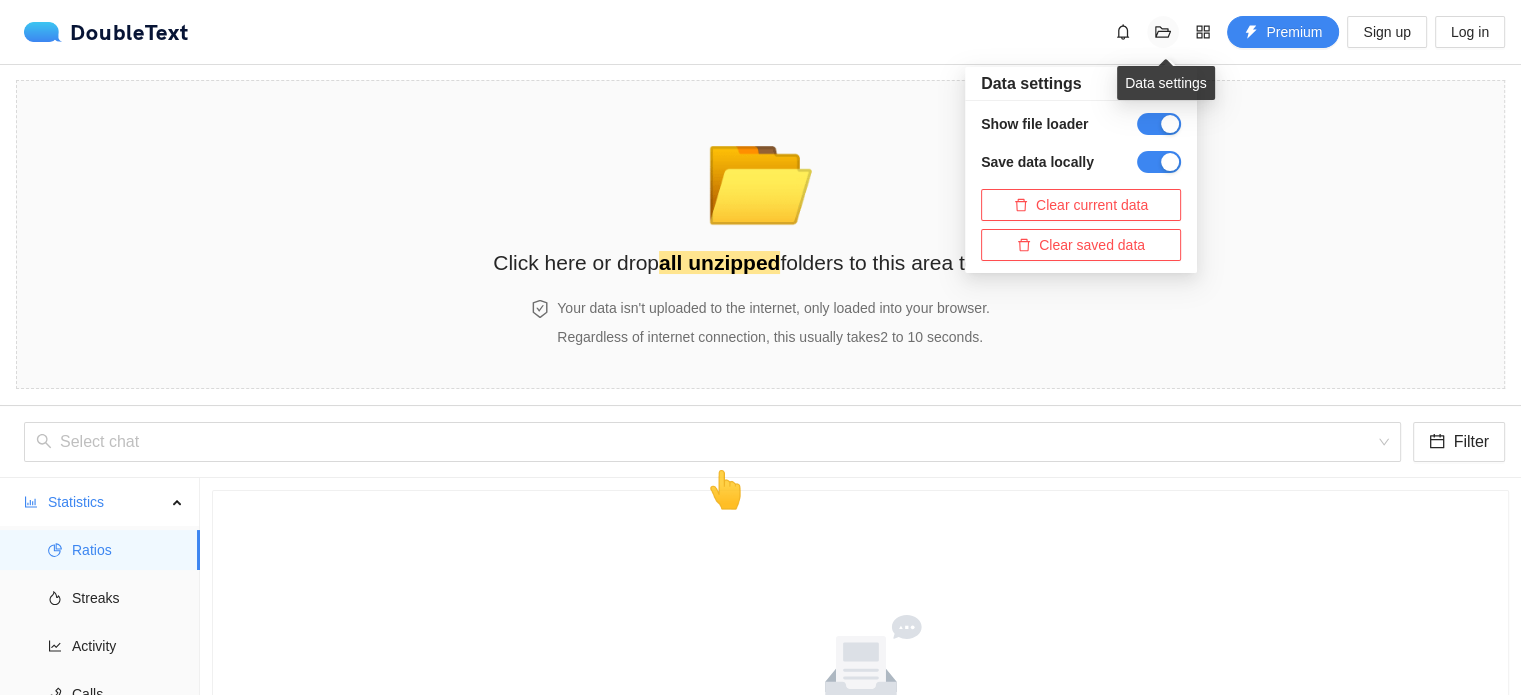 click 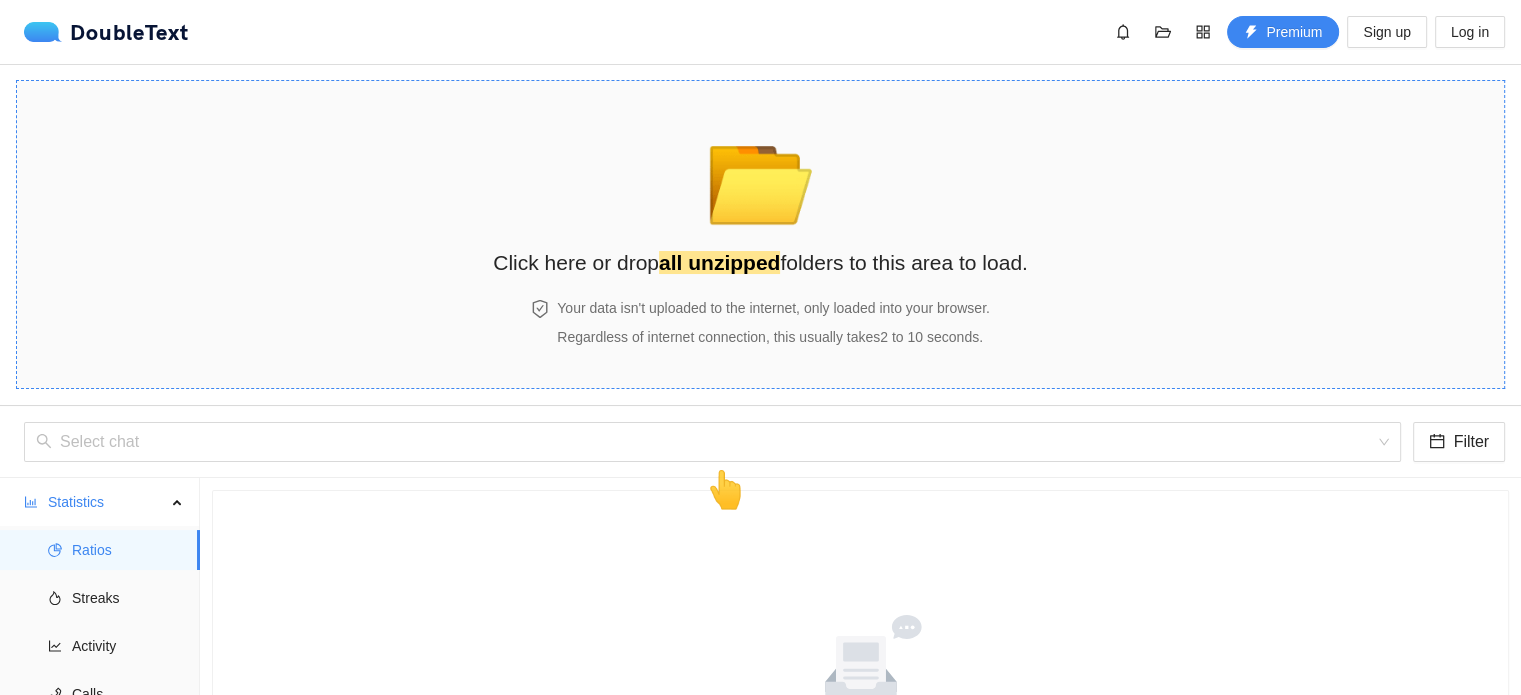 click on "📂 Click here or drop  all unzipped  folders to this area to load." at bounding box center [760, 190] 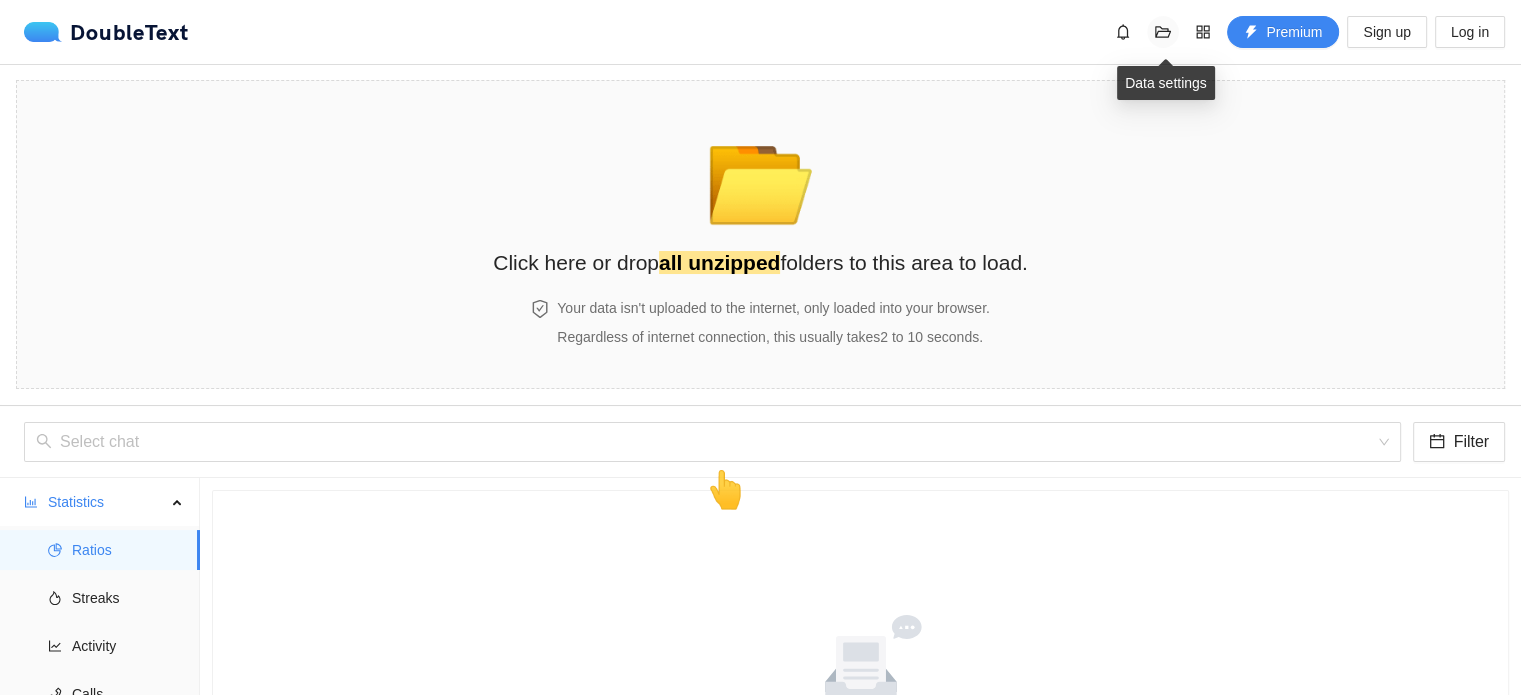 click 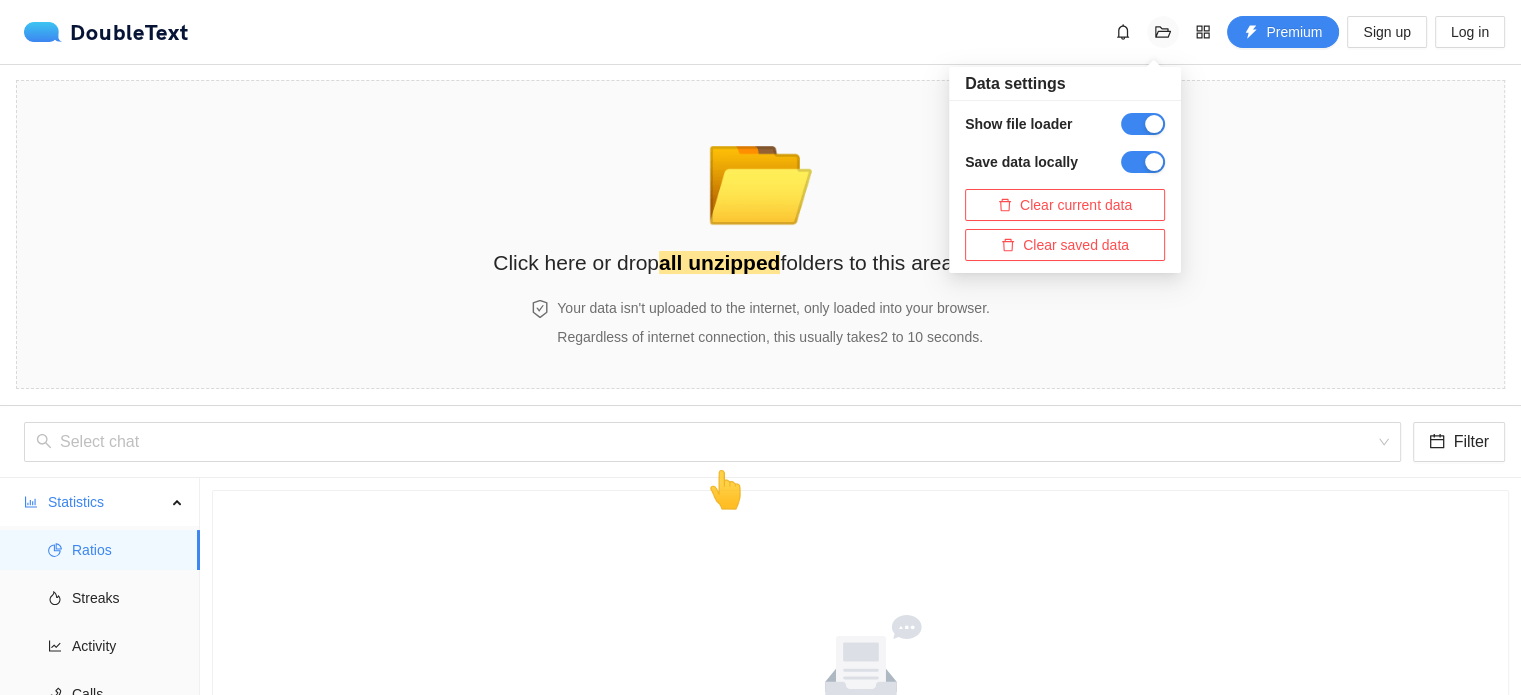 click 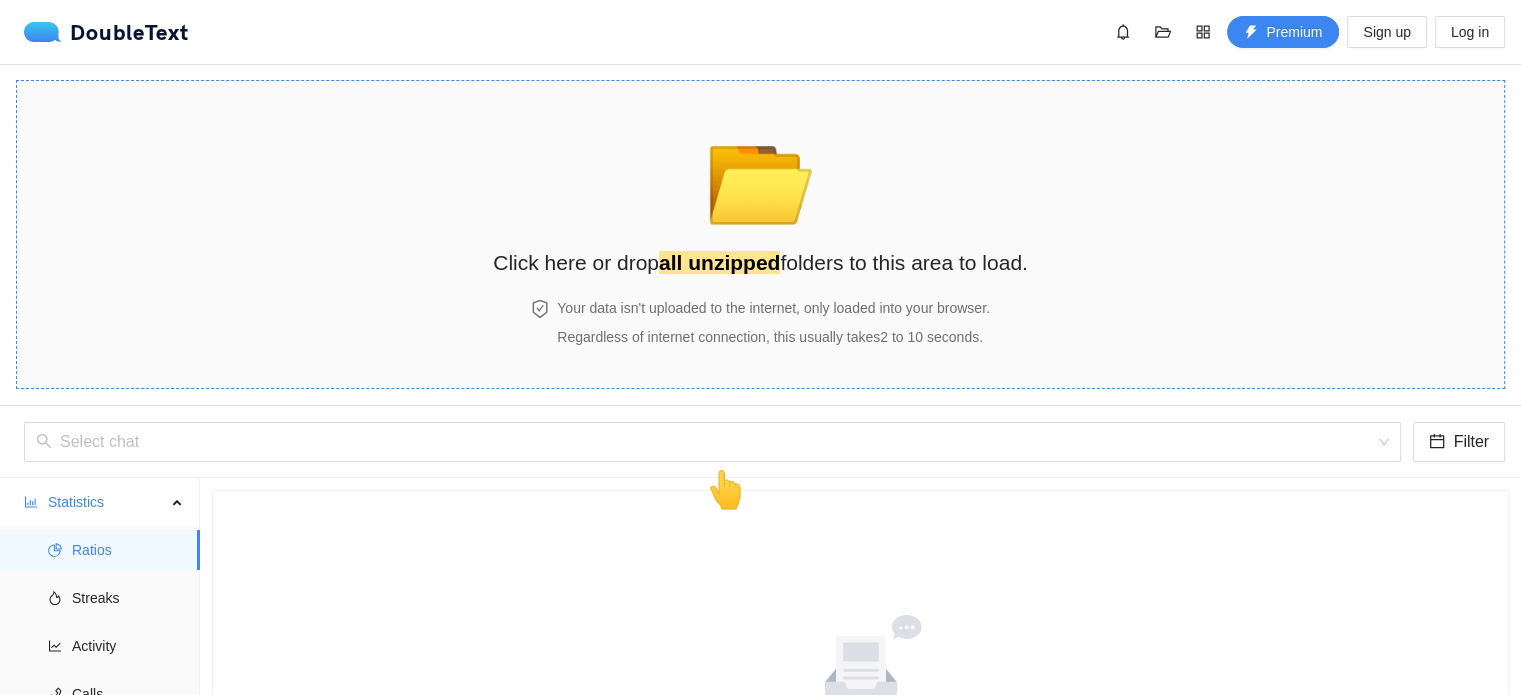click on "📂 Click here or drop  all unzipped  folders to this area to load." at bounding box center [760, 190] 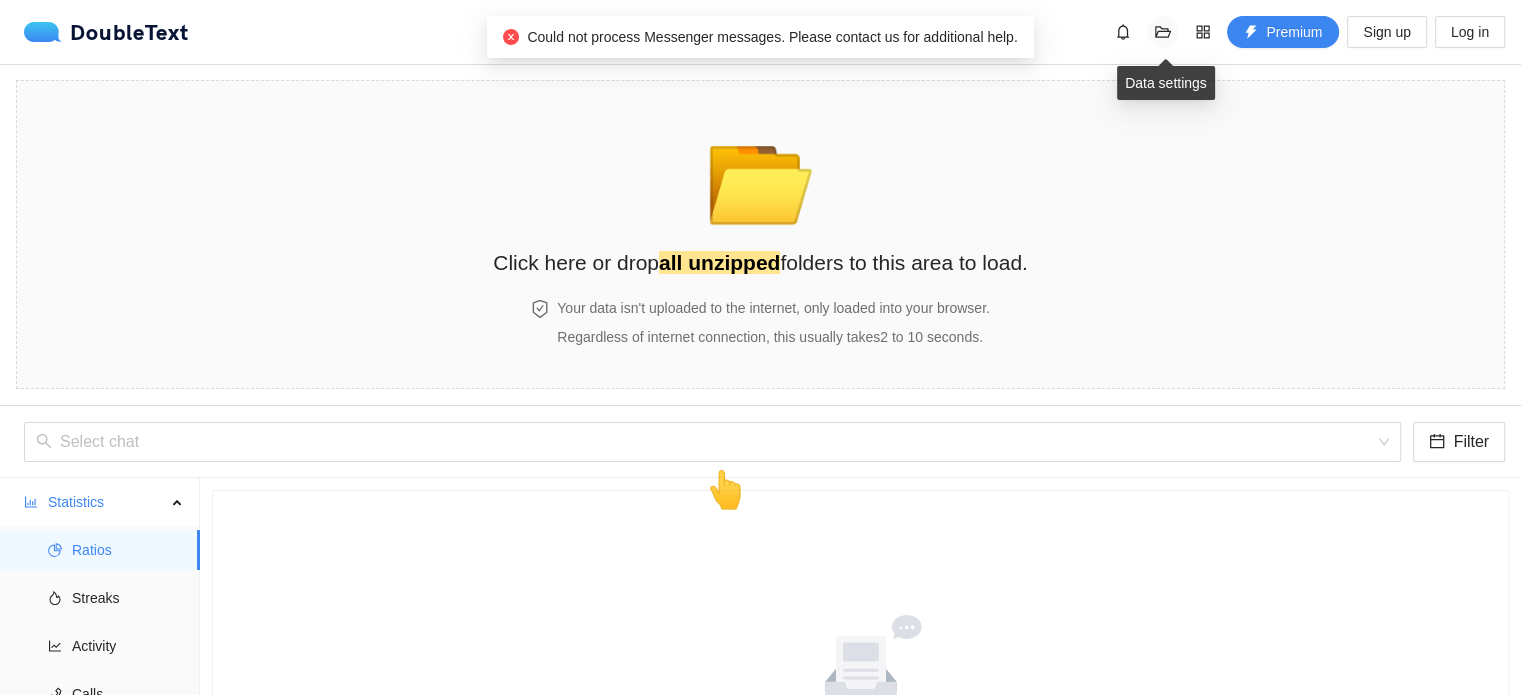 click 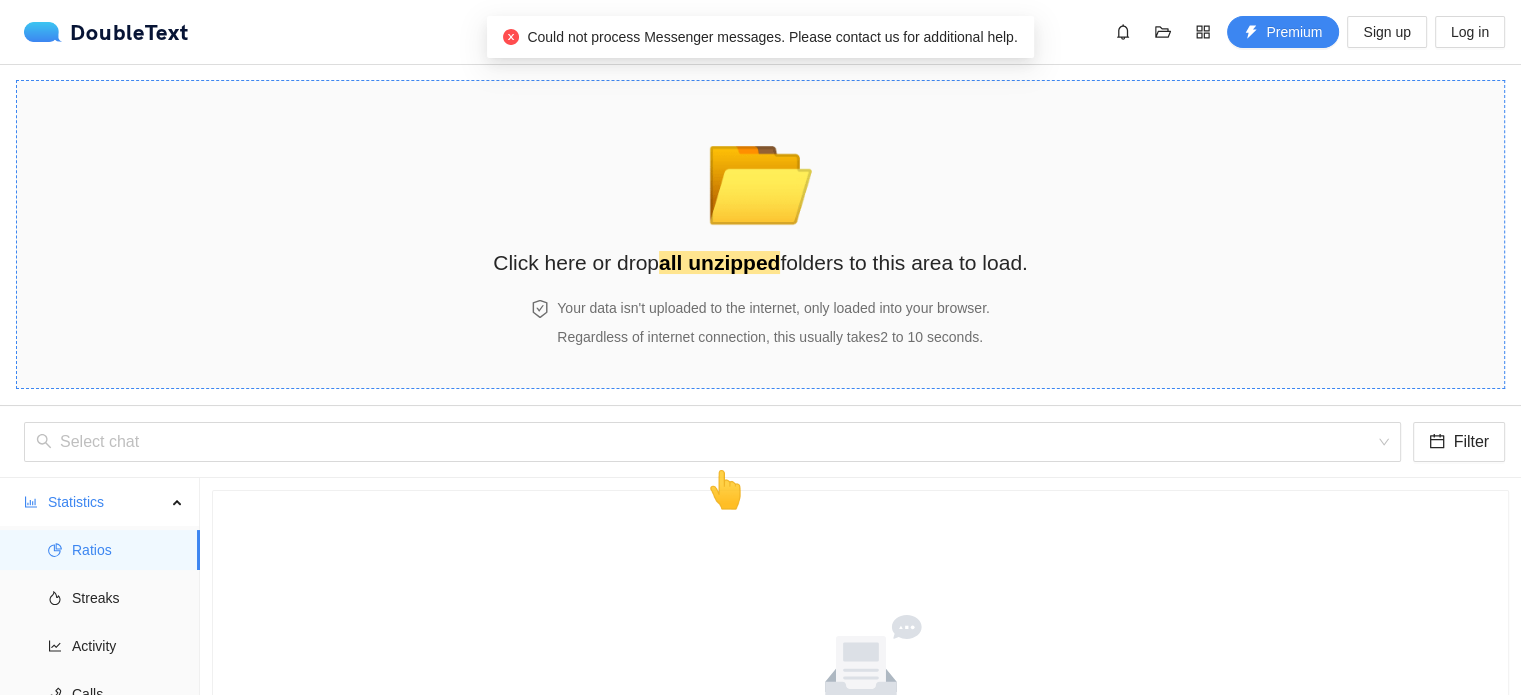click on "📂" at bounding box center [760, 173] 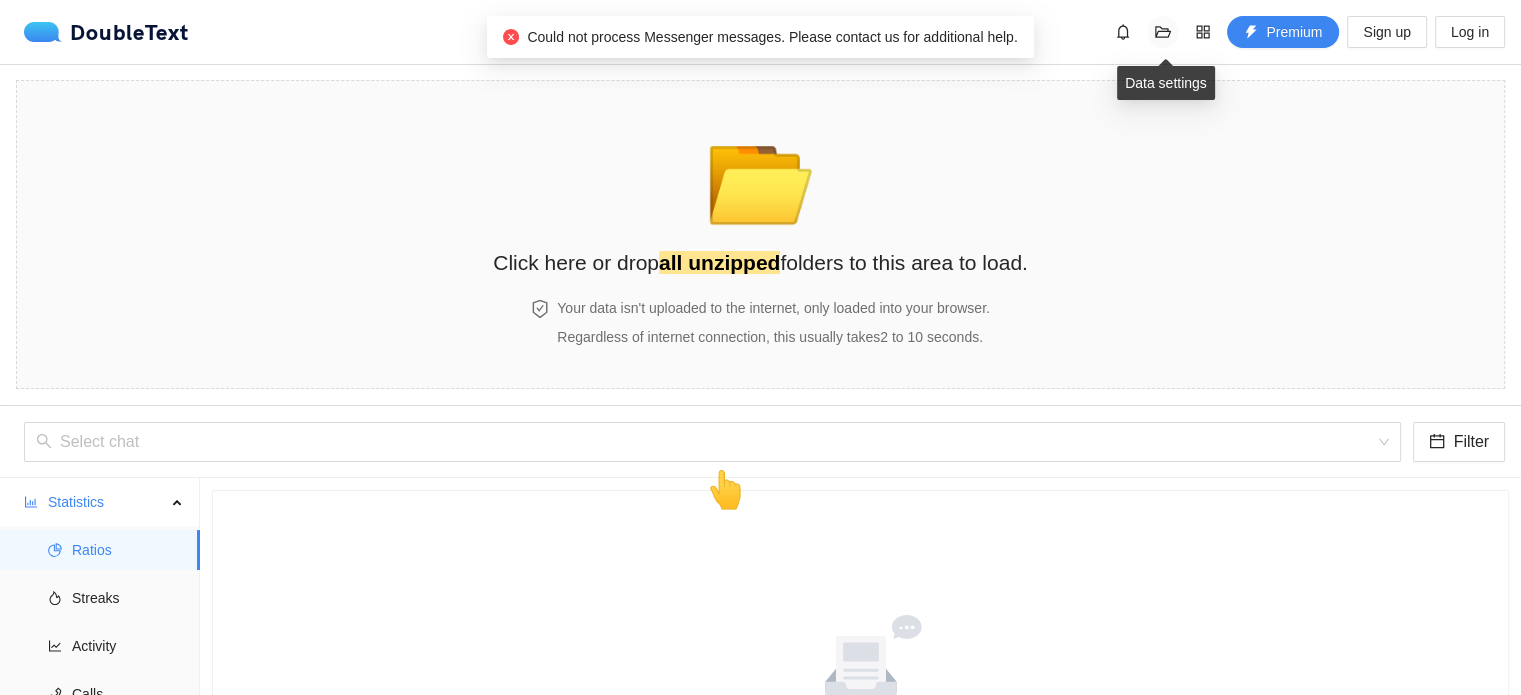 click 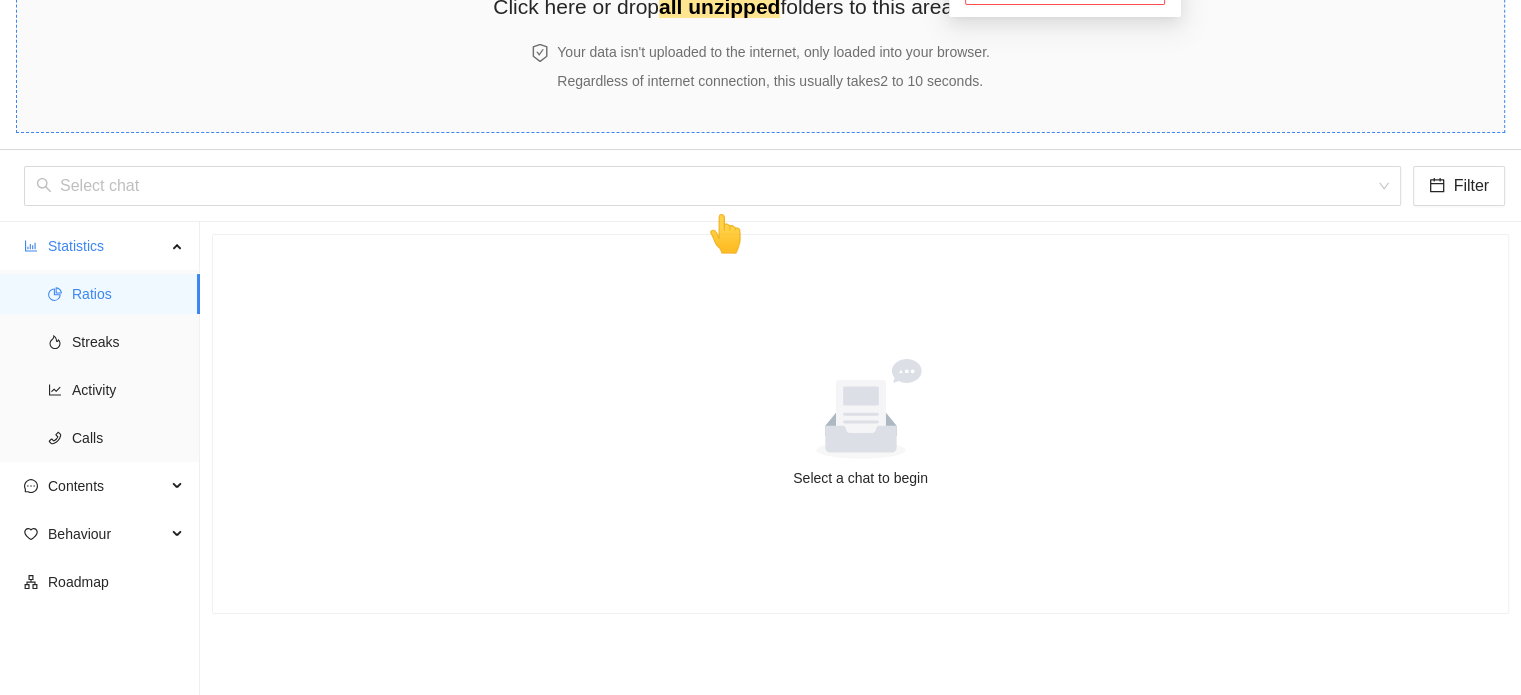 scroll, scrollTop: 287, scrollLeft: 0, axis: vertical 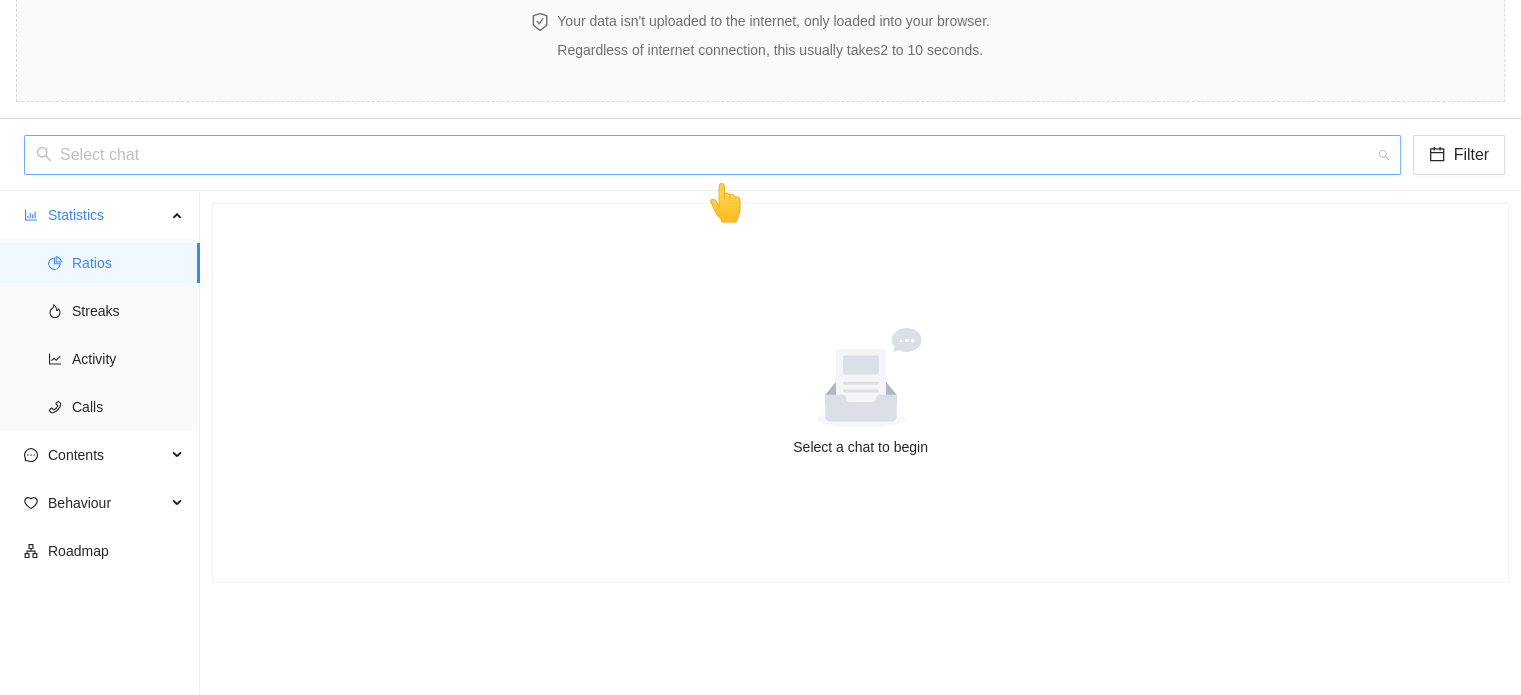 click at bounding box center [705, 155] 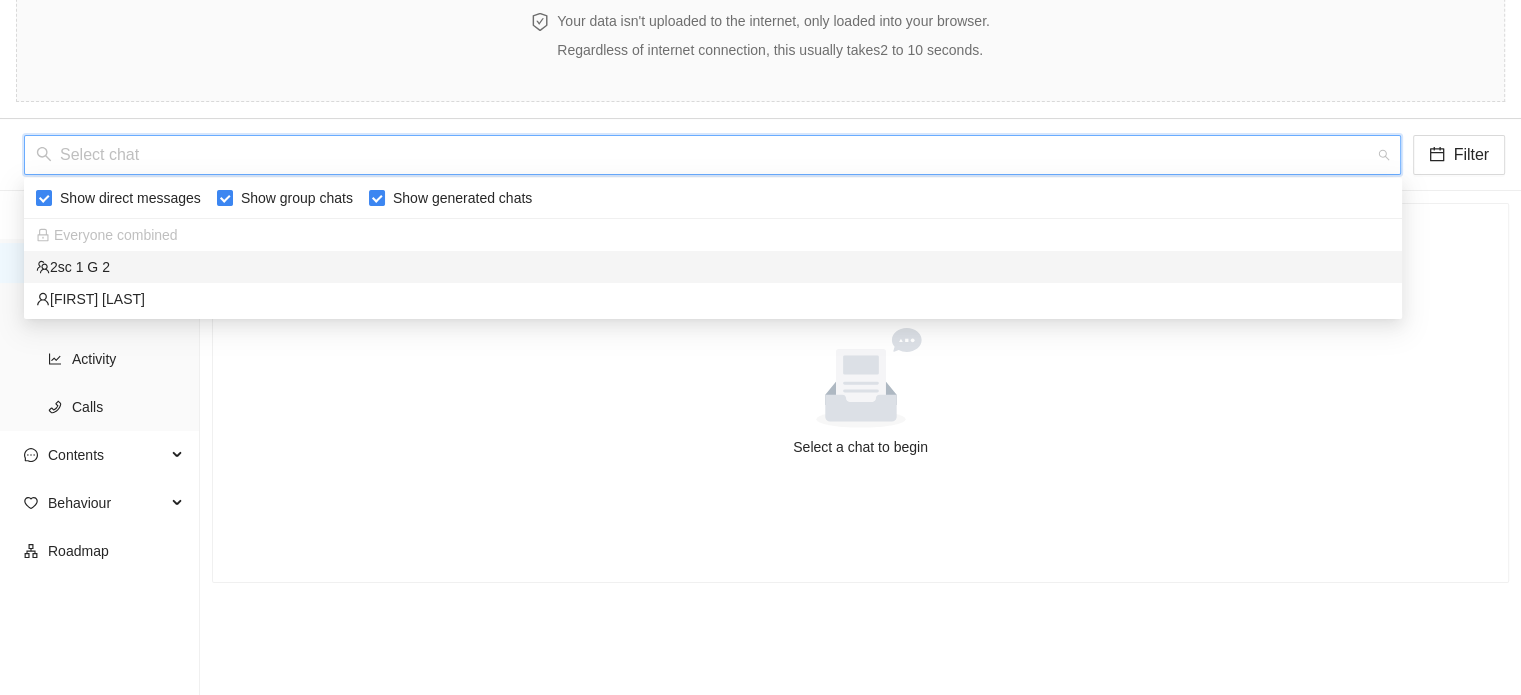 click at bounding box center [705, 155] 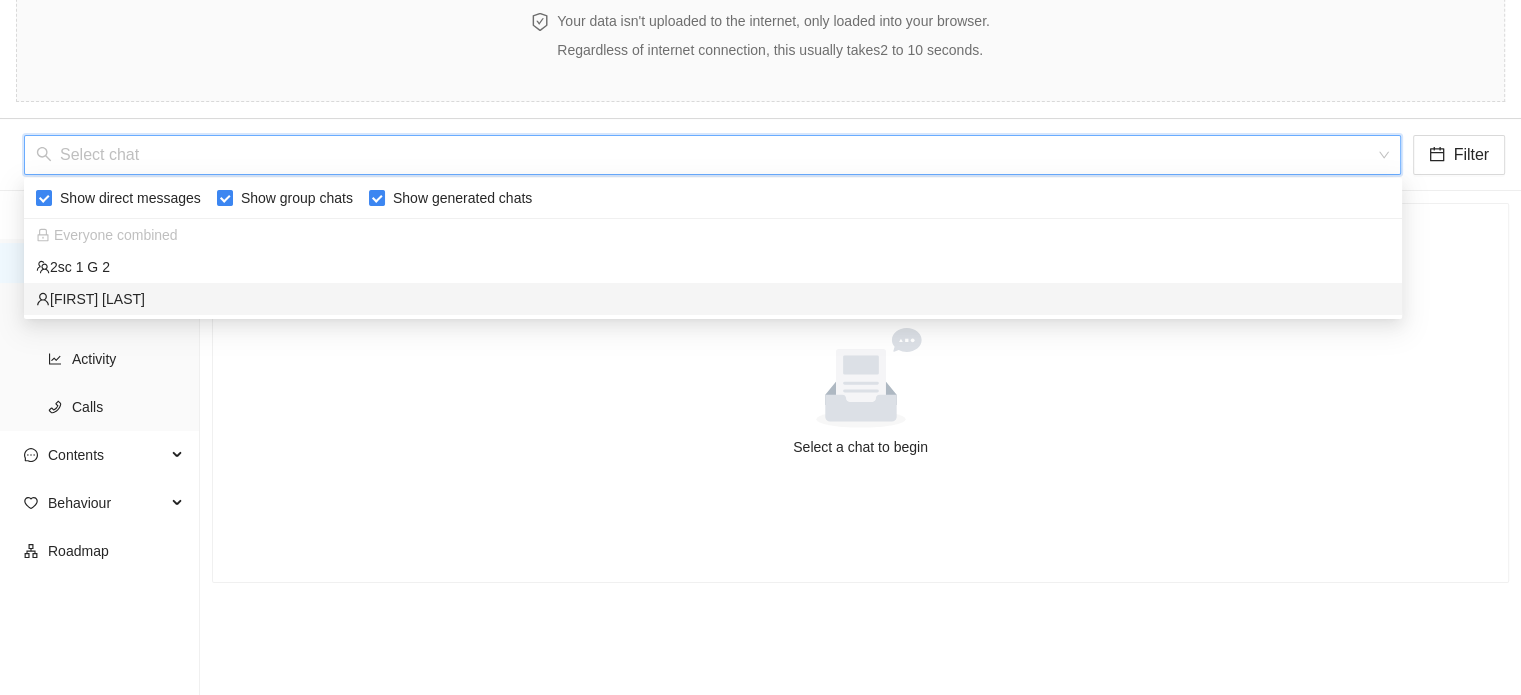 click at bounding box center [860, 378] 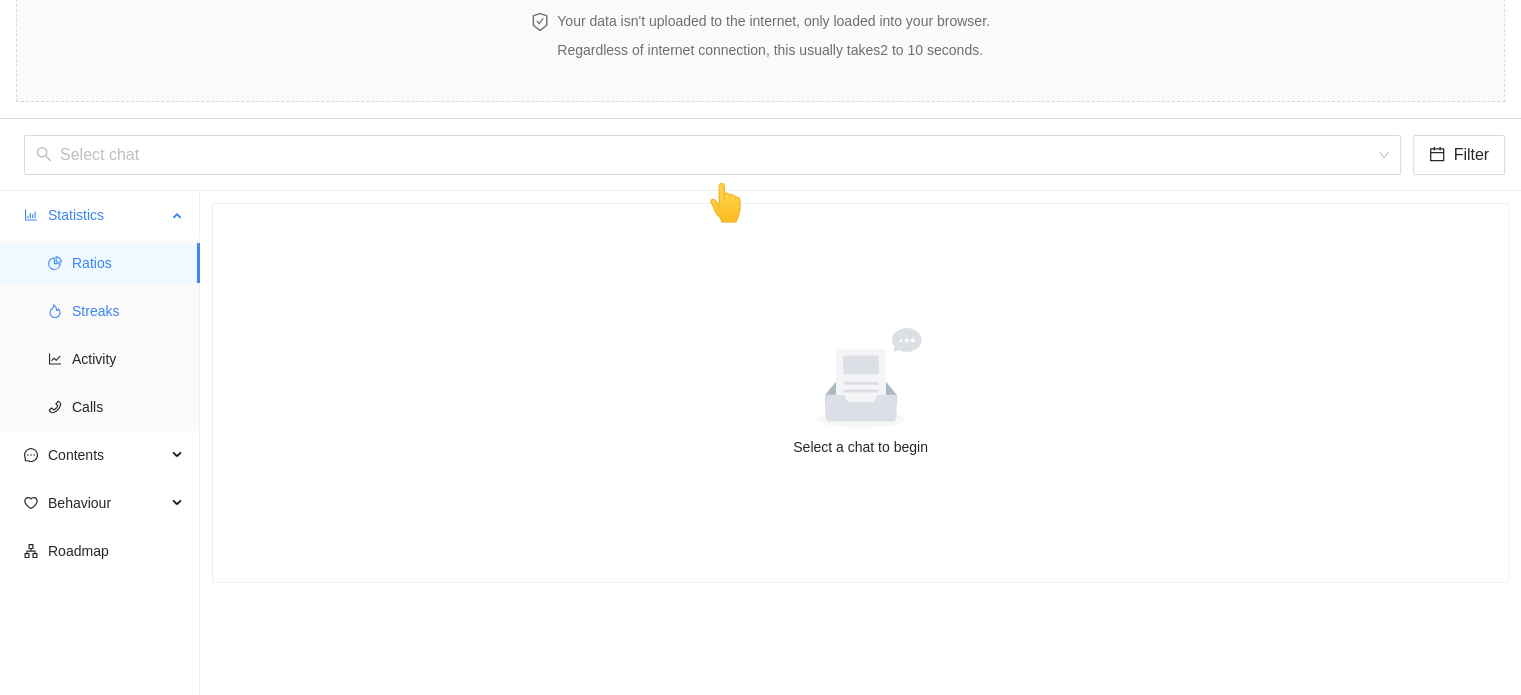 click on "Streaks" at bounding box center [128, 311] 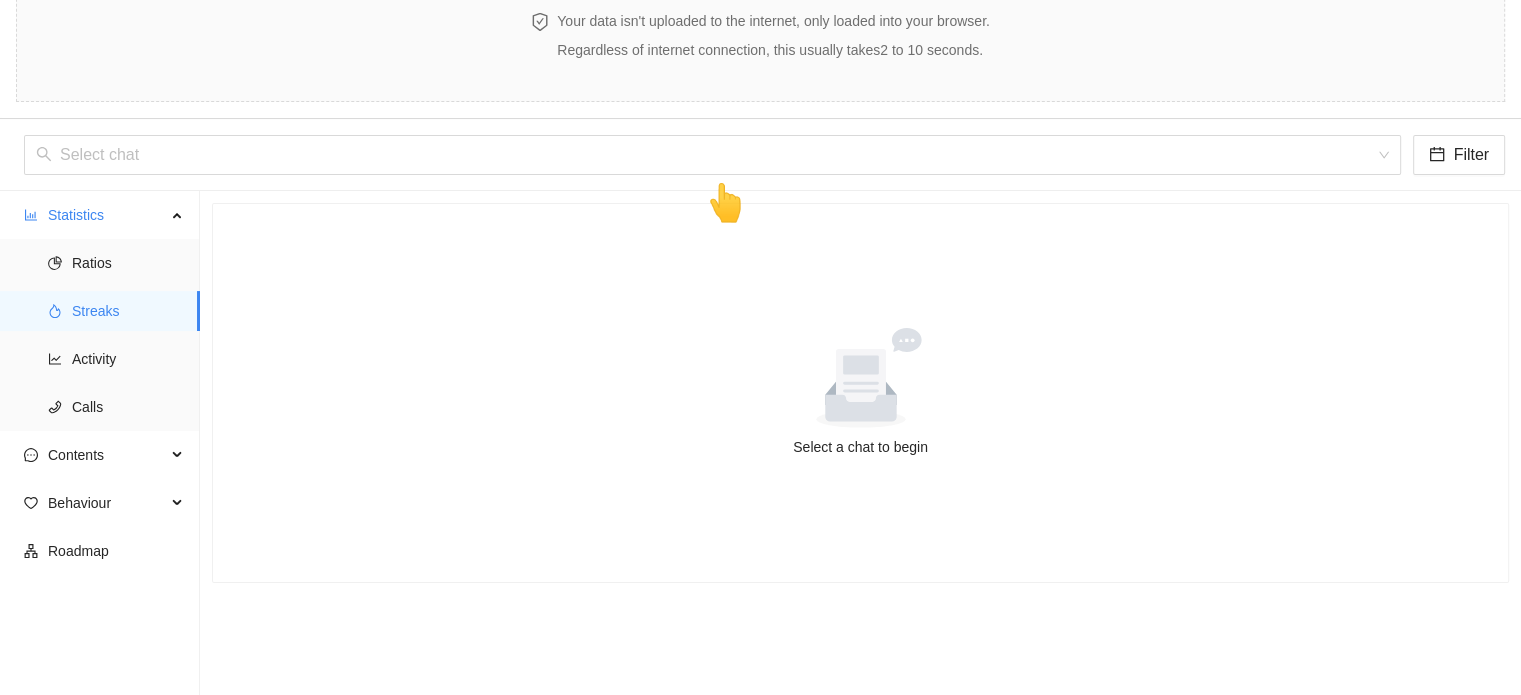 scroll, scrollTop: 0, scrollLeft: 0, axis: both 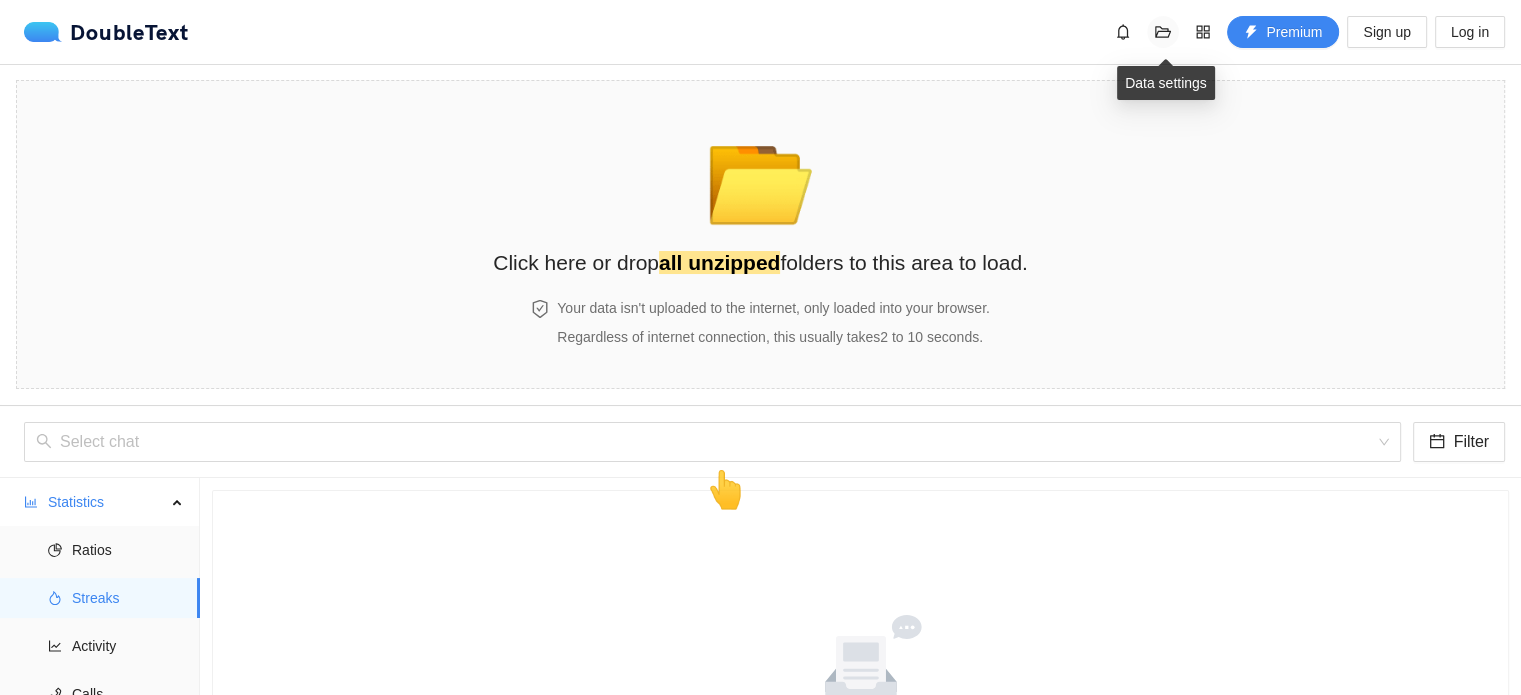 click 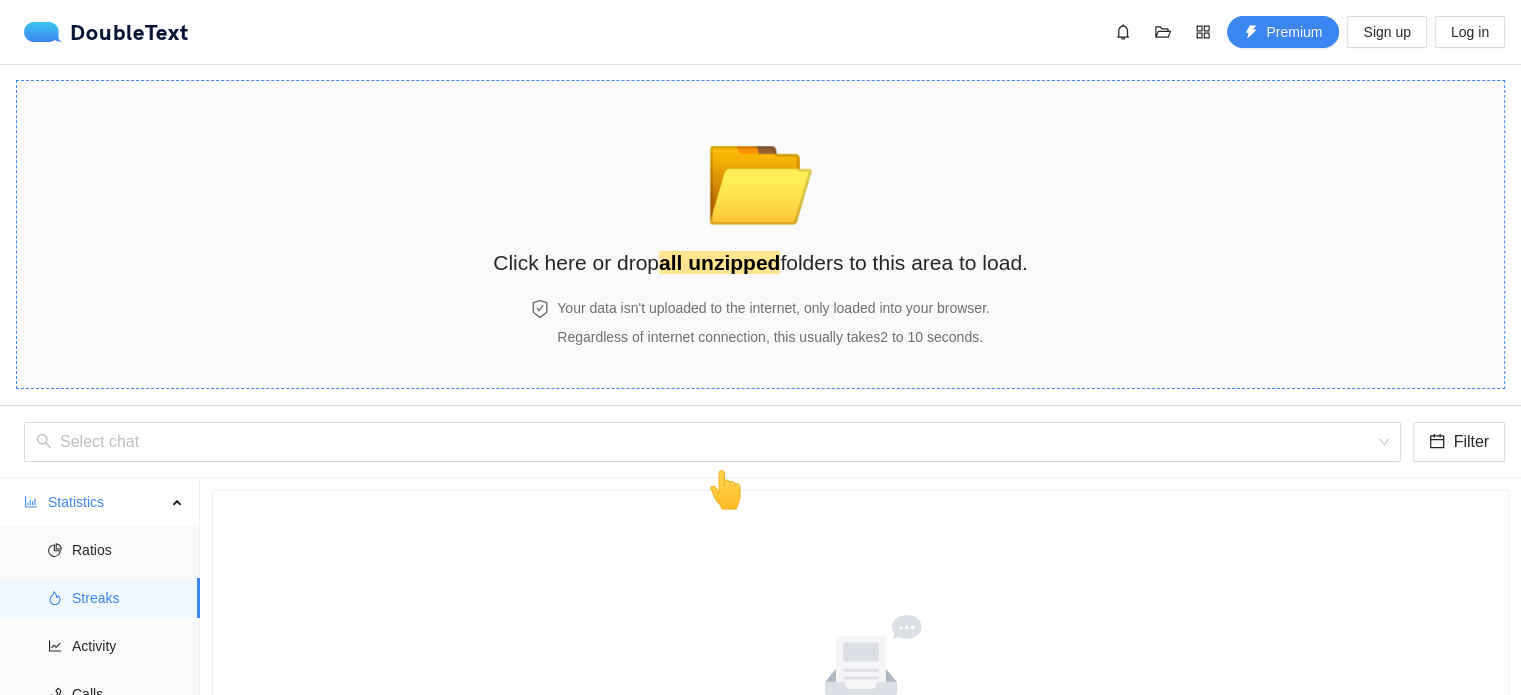 click on "📂" at bounding box center (760, 173) 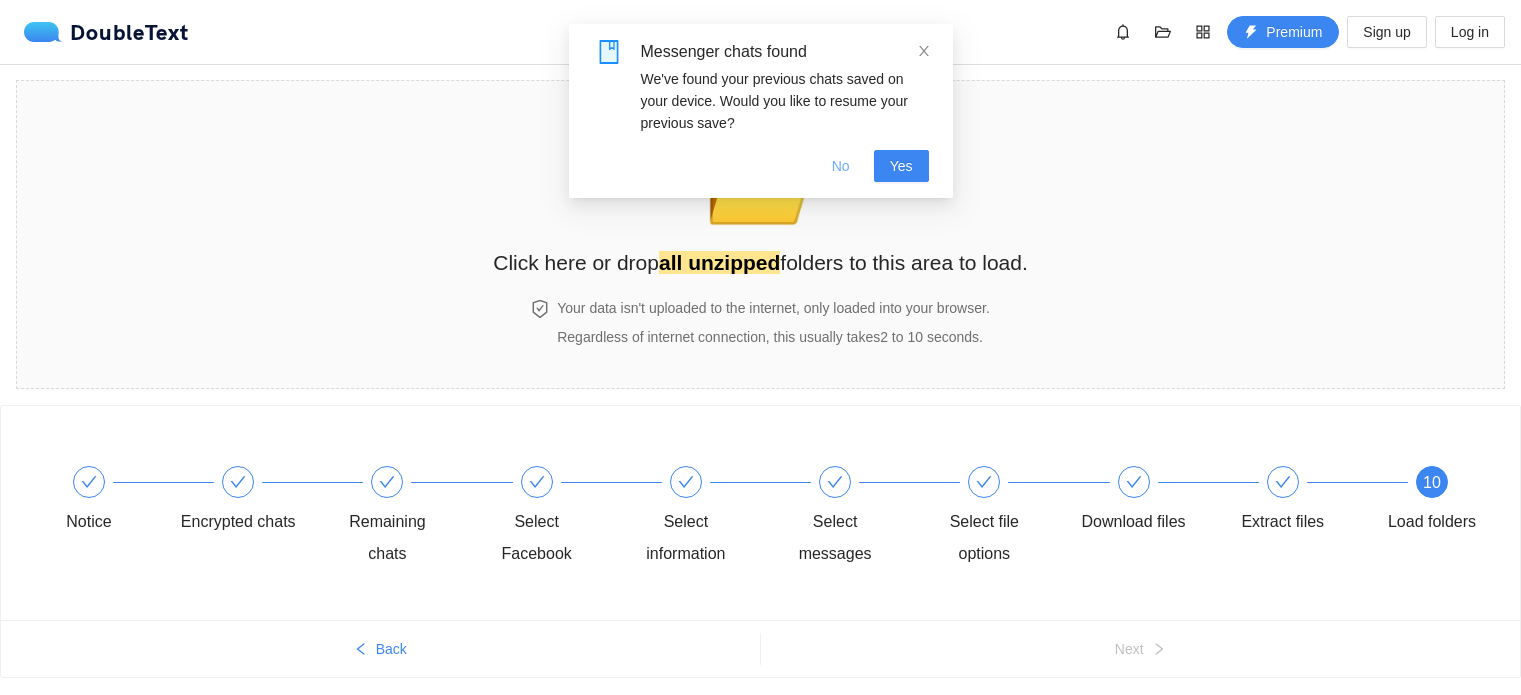 scroll, scrollTop: 0, scrollLeft: 0, axis: both 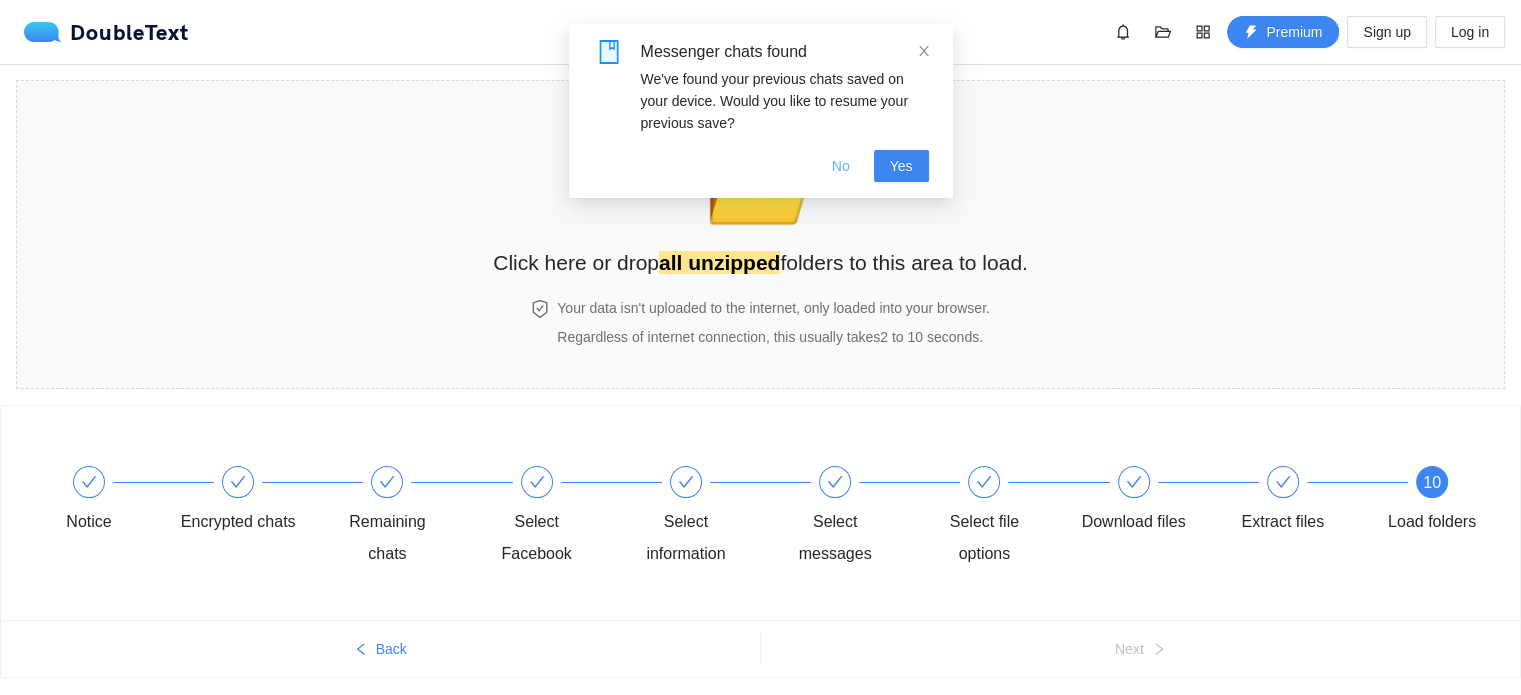 click on "No" at bounding box center (841, 166) 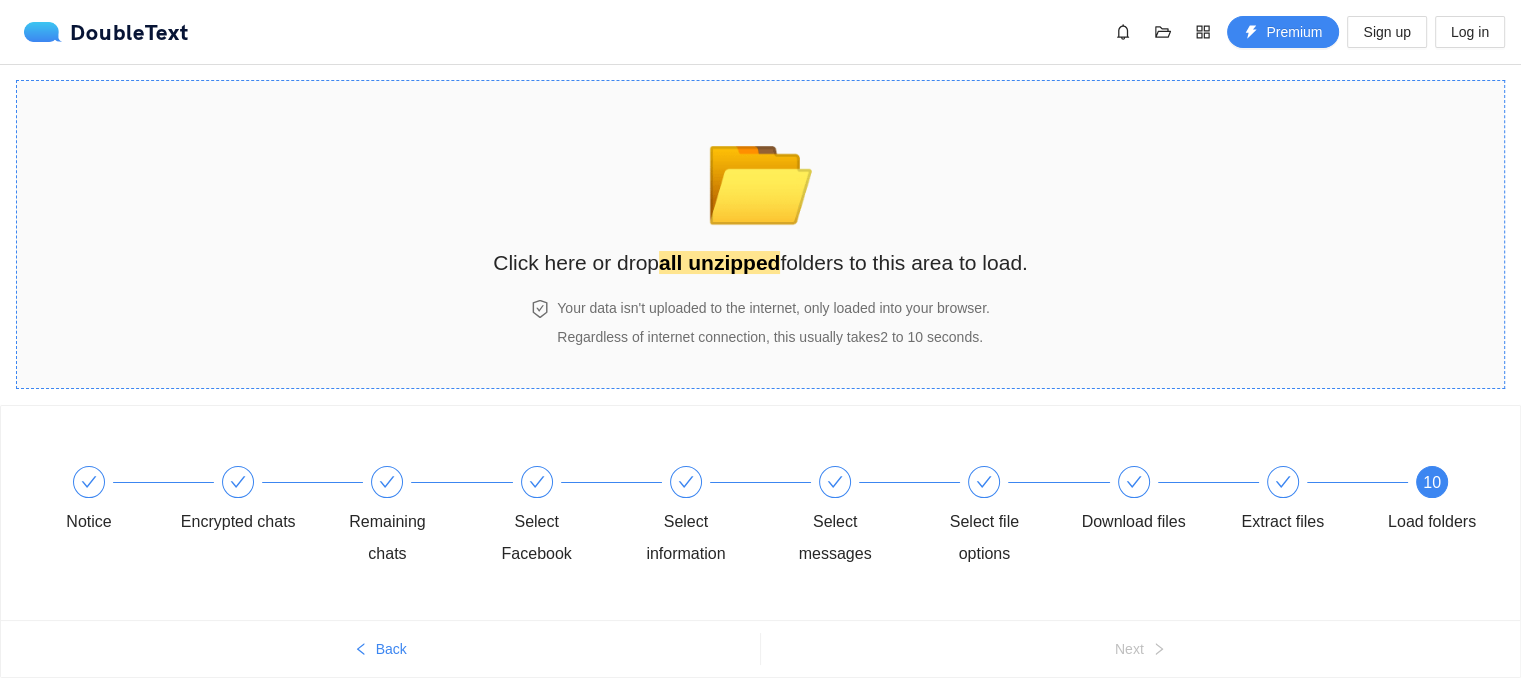 click on "📂 Click here or drop  all unzipped  folders to this area to load." at bounding box center [760, 190] 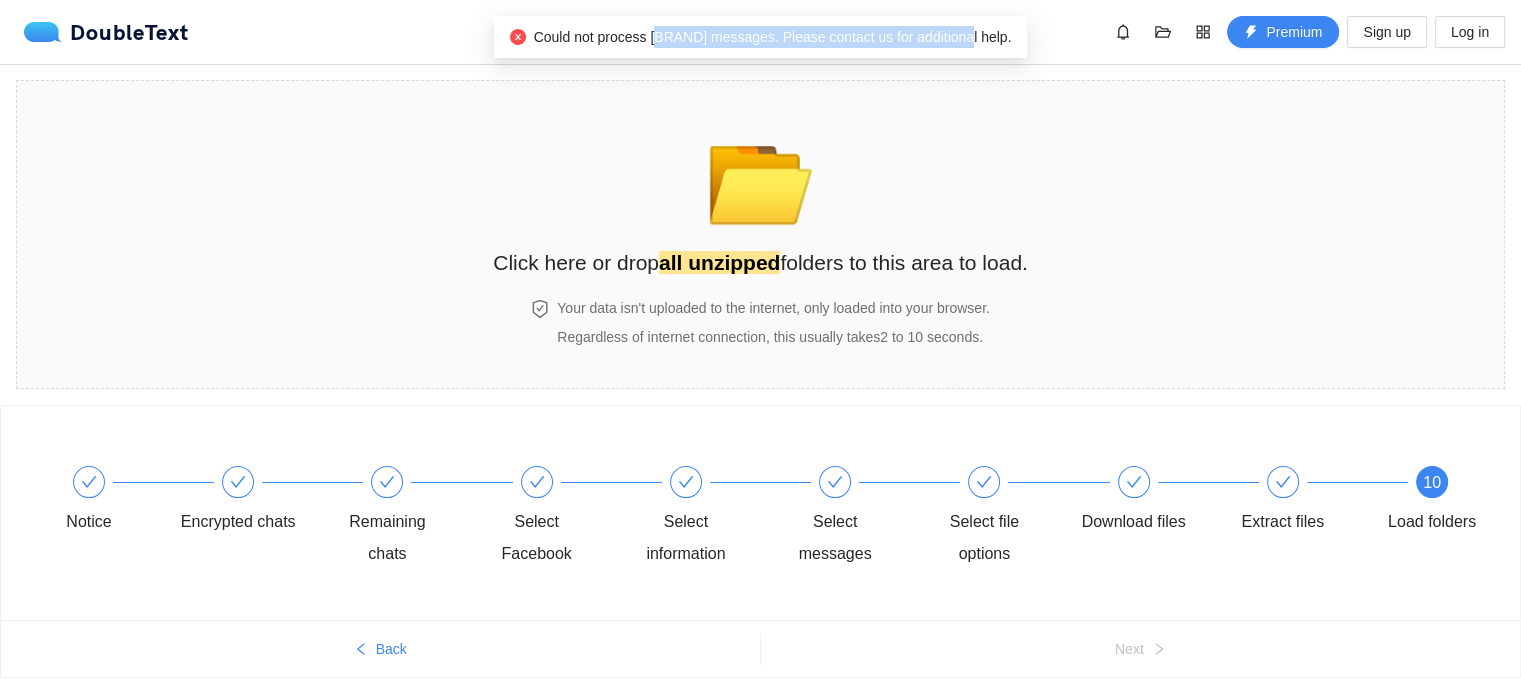 drag, startPoint x: 656, startPoint y: 35, endPoint x: 956, endPoint y: 27, distance: 300.10666 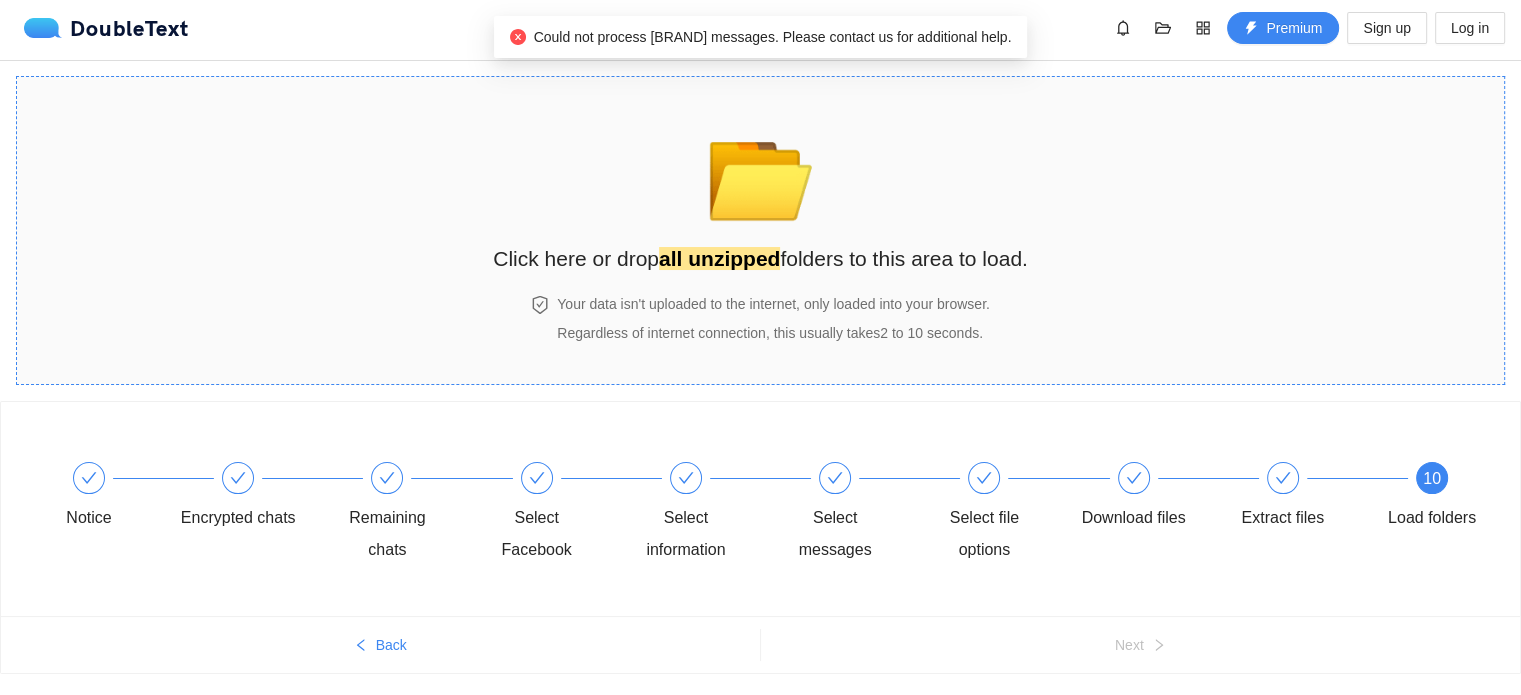 scroll, scrollTop: 8, scrollLeft: 0, axis: vertical 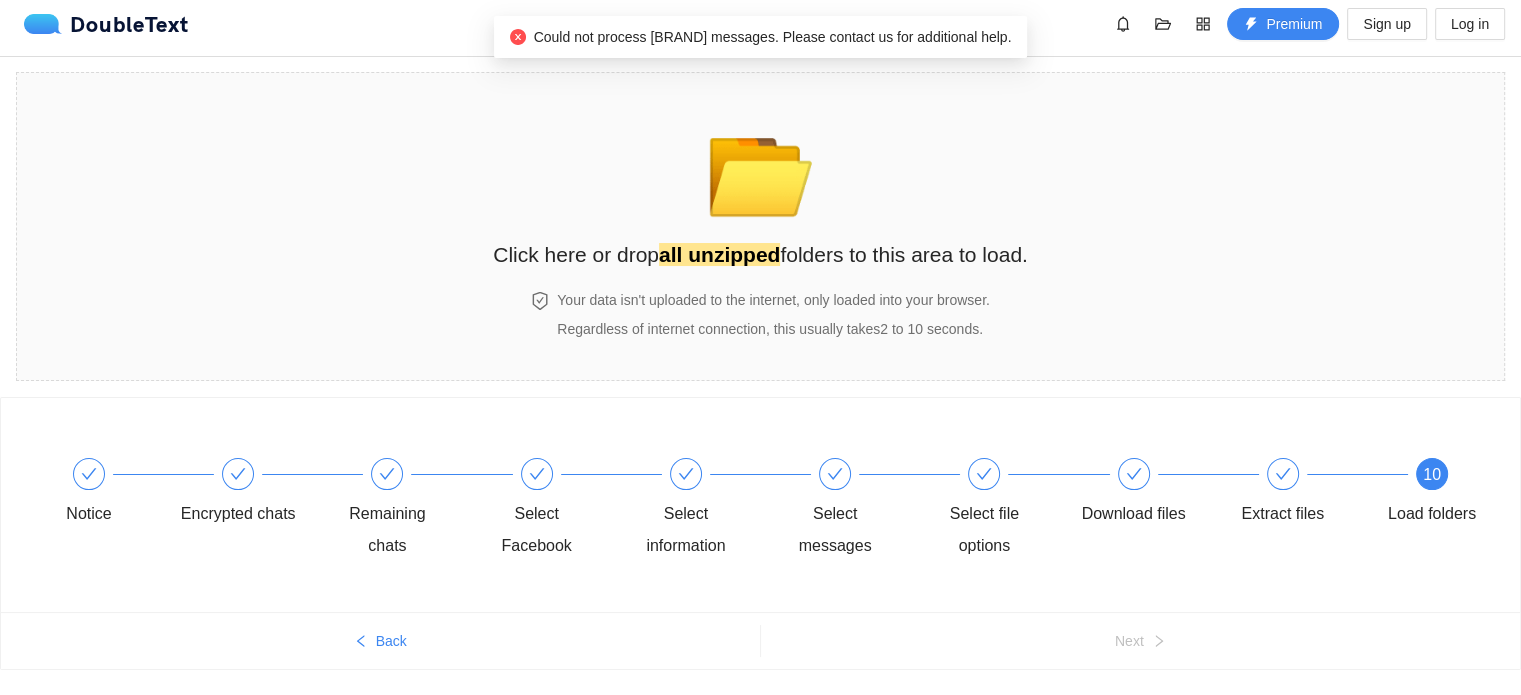 click on "Could not process Messenger messages. Please contact us for additional help." at bounding box center [773, 37] 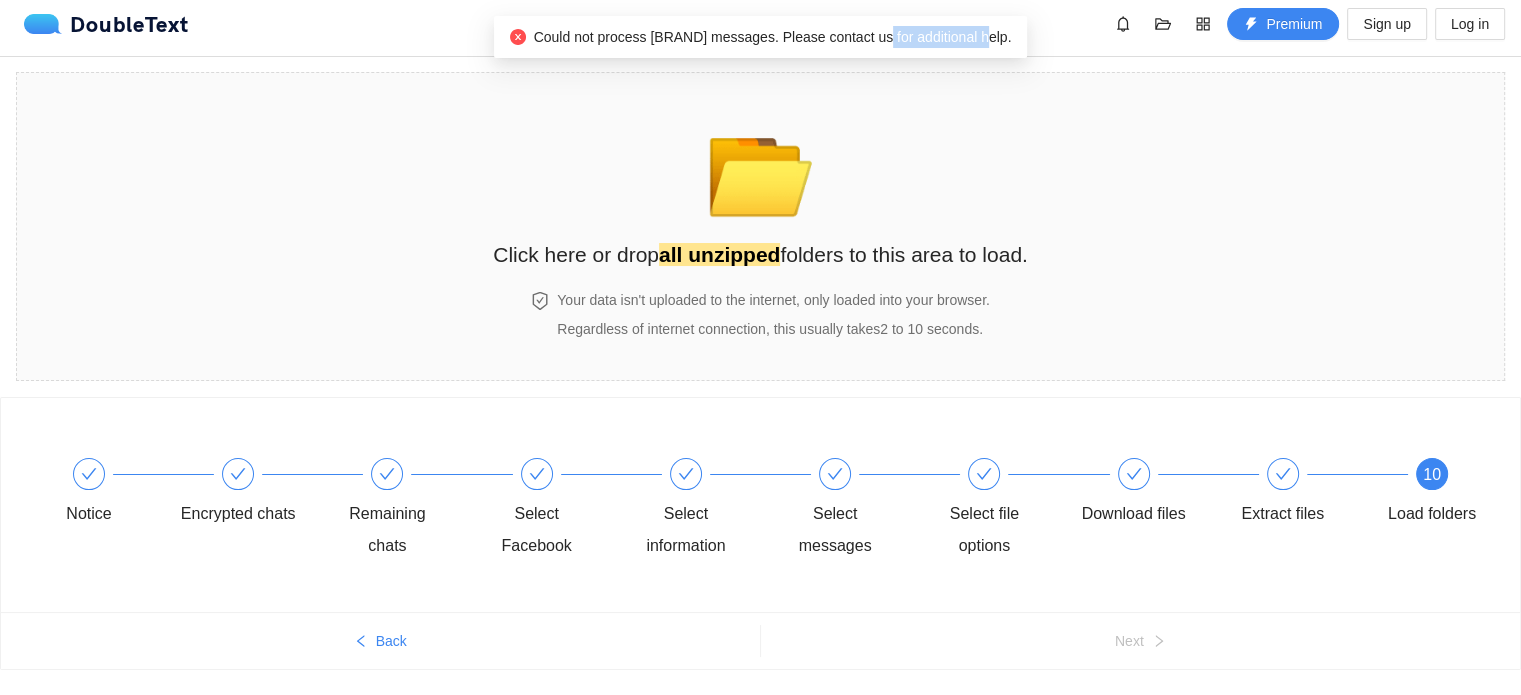 drag, startPoint x: 881, startPoint y: 31, endPoint x: 925, endPoint y: 28, distance: 44.102154 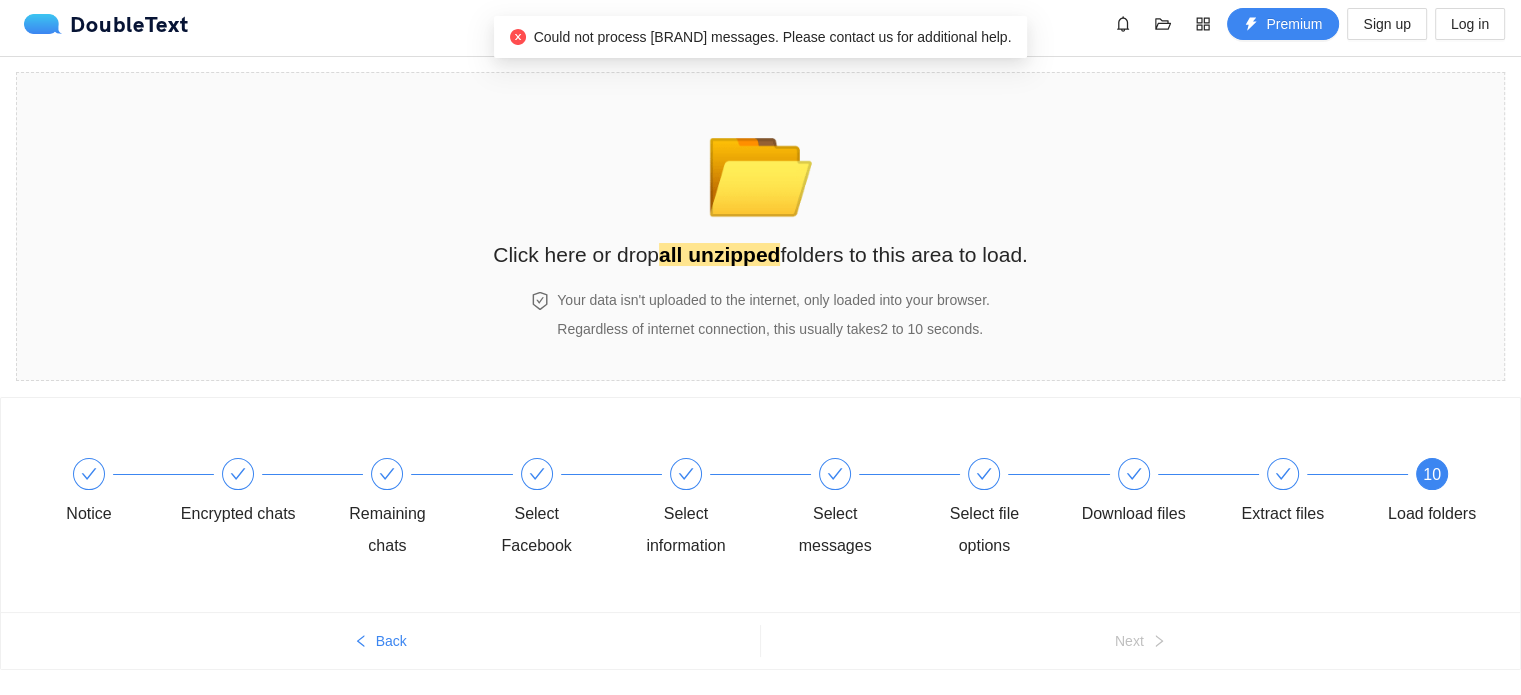 click on "Could not process Messenger messages. Please contact us for additional help." at bounding box center (773, 37) 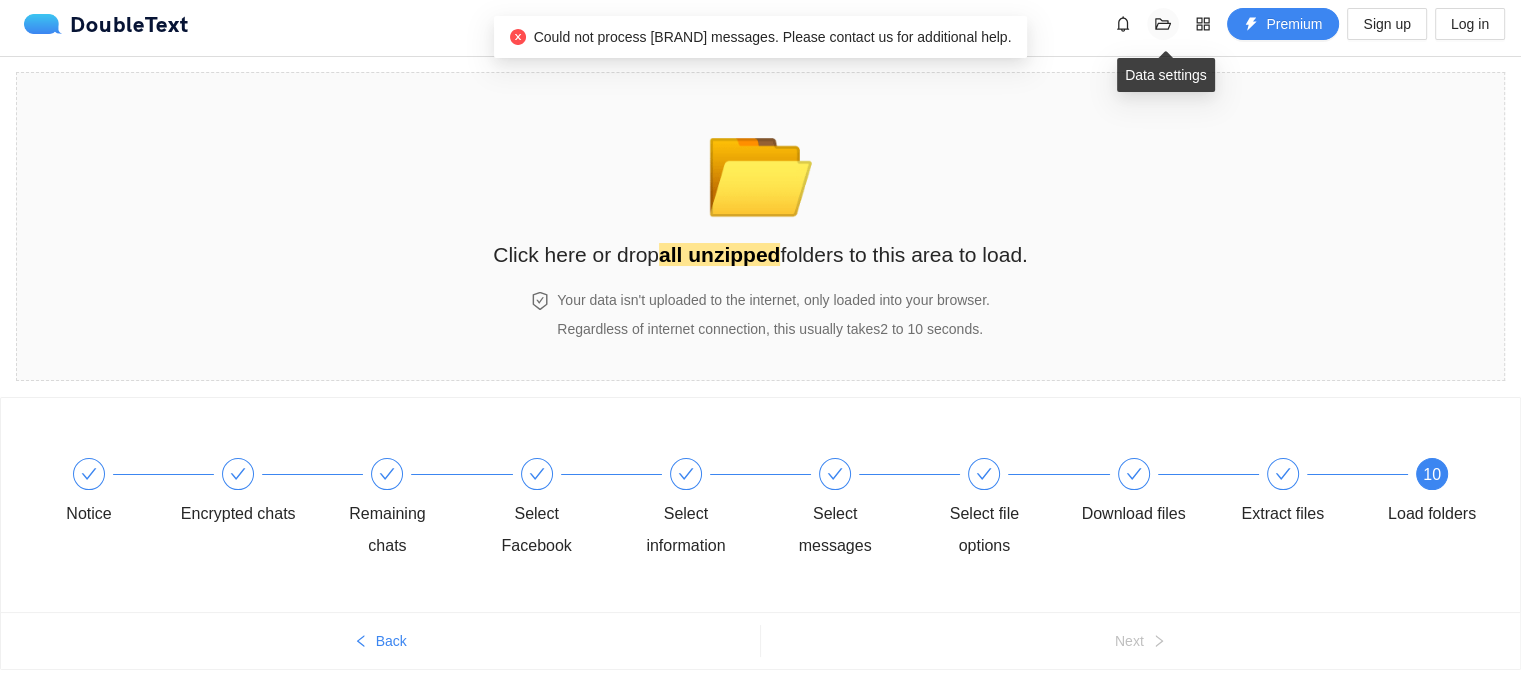 click 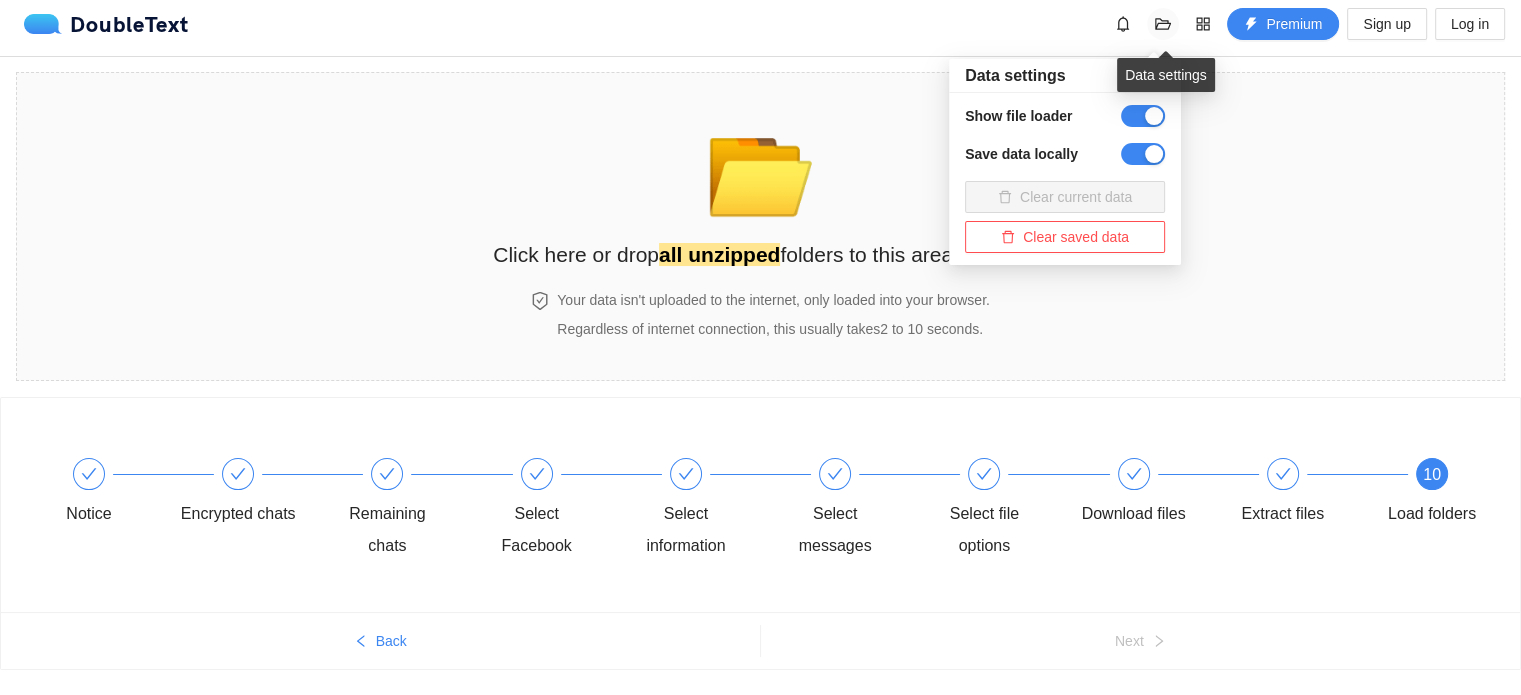 click 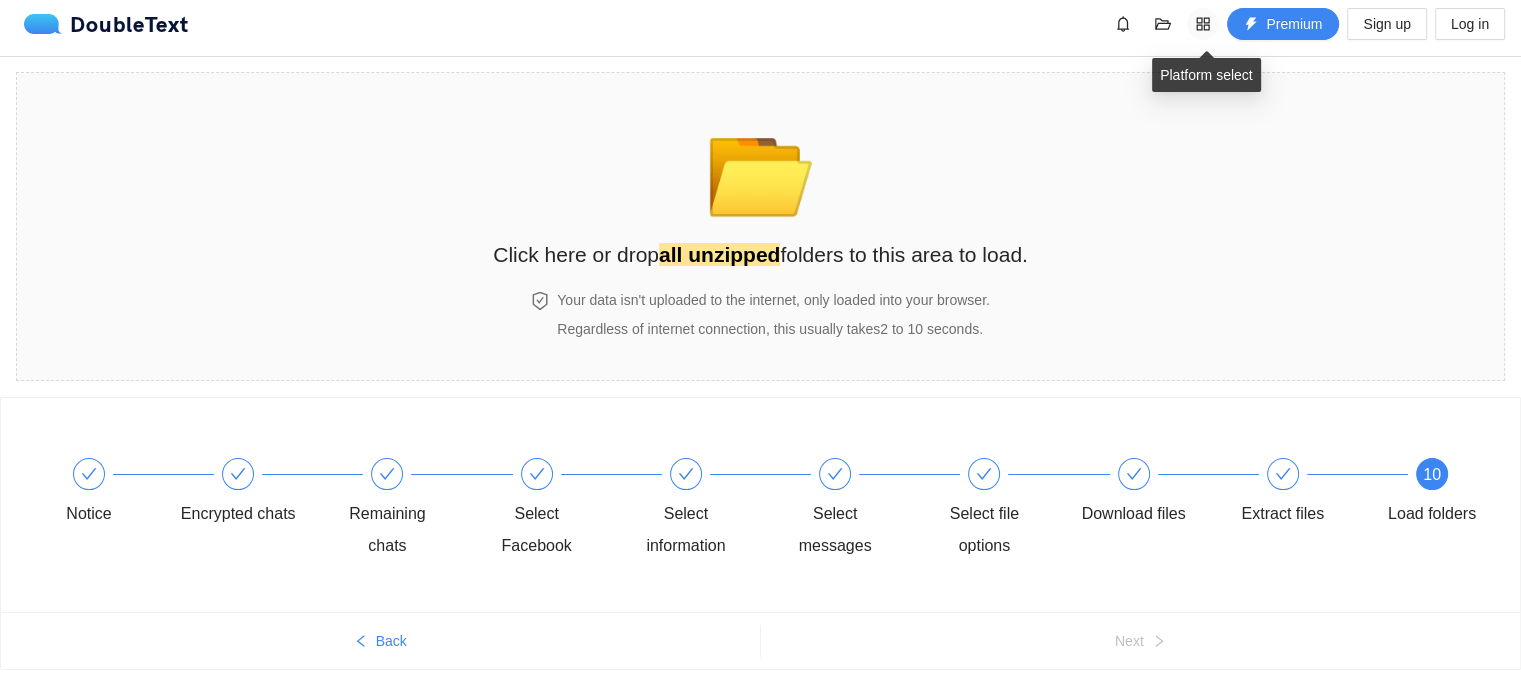 click 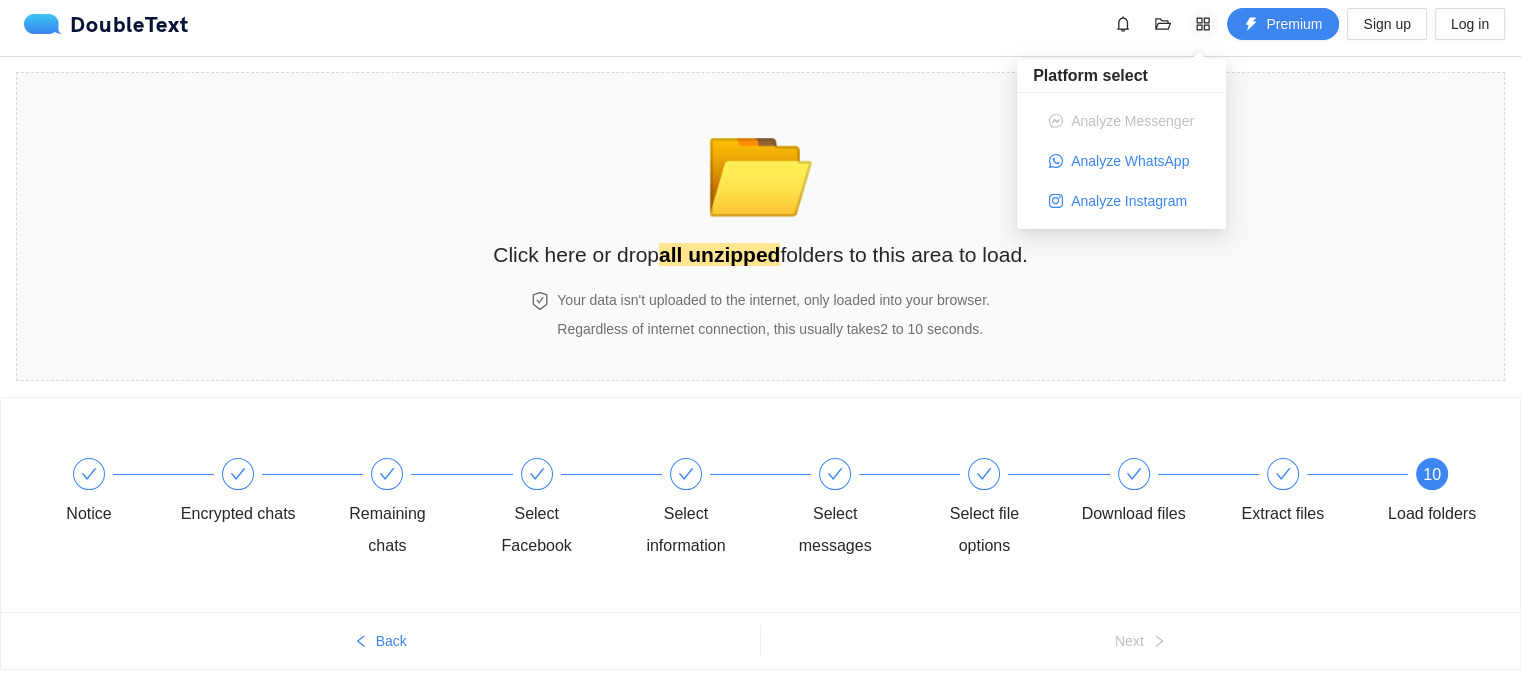 click 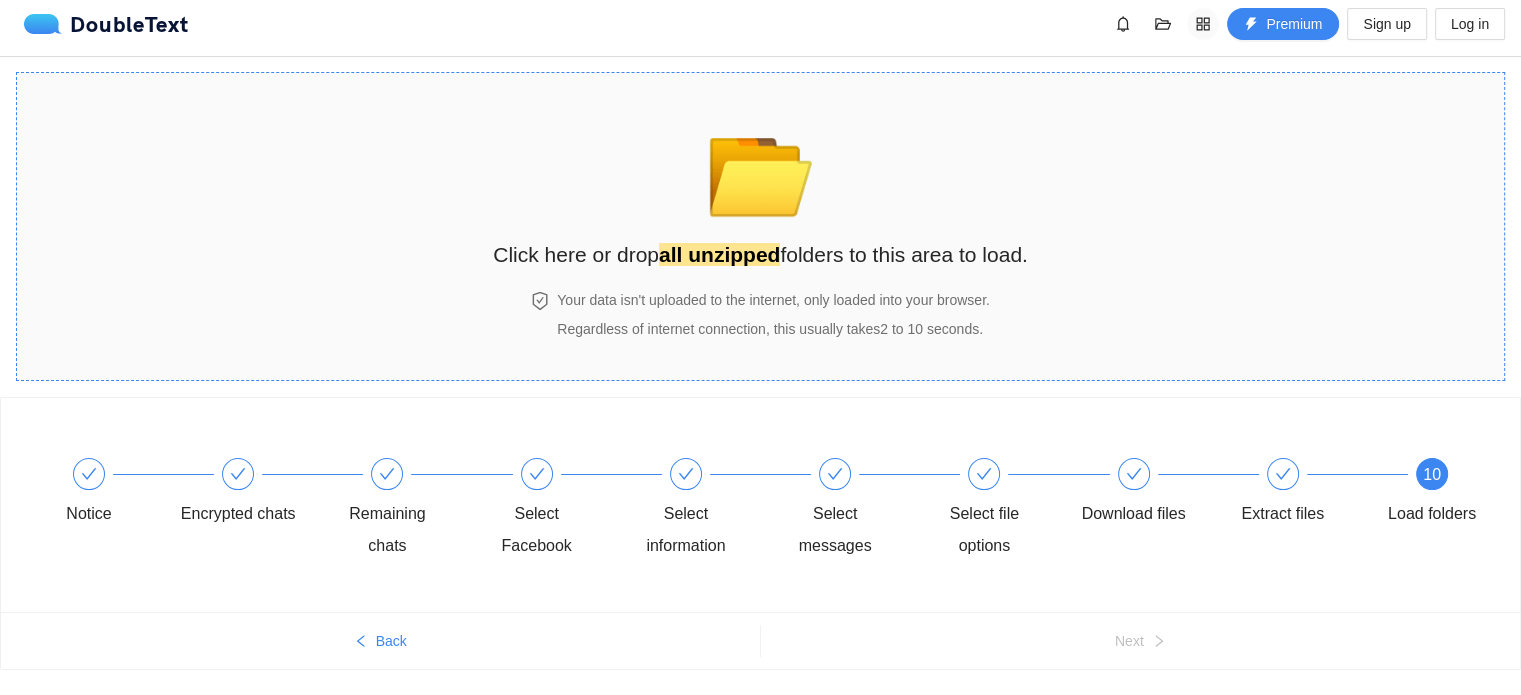 scroll, scrollTop: 59, scrollLeft: 0, axis: vertical 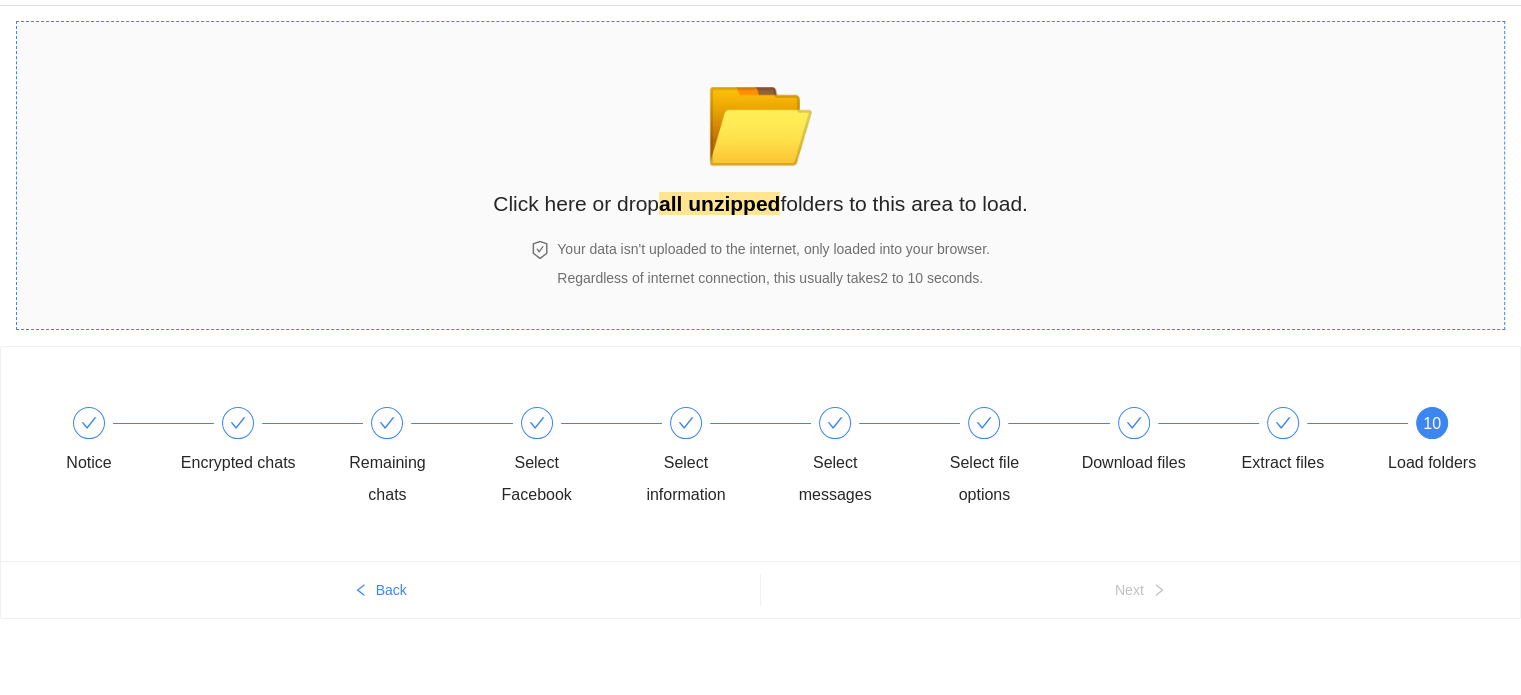click on "📂 Click here or drop  all unzipped  folders to this area to load." at bounding box center (760, 136) 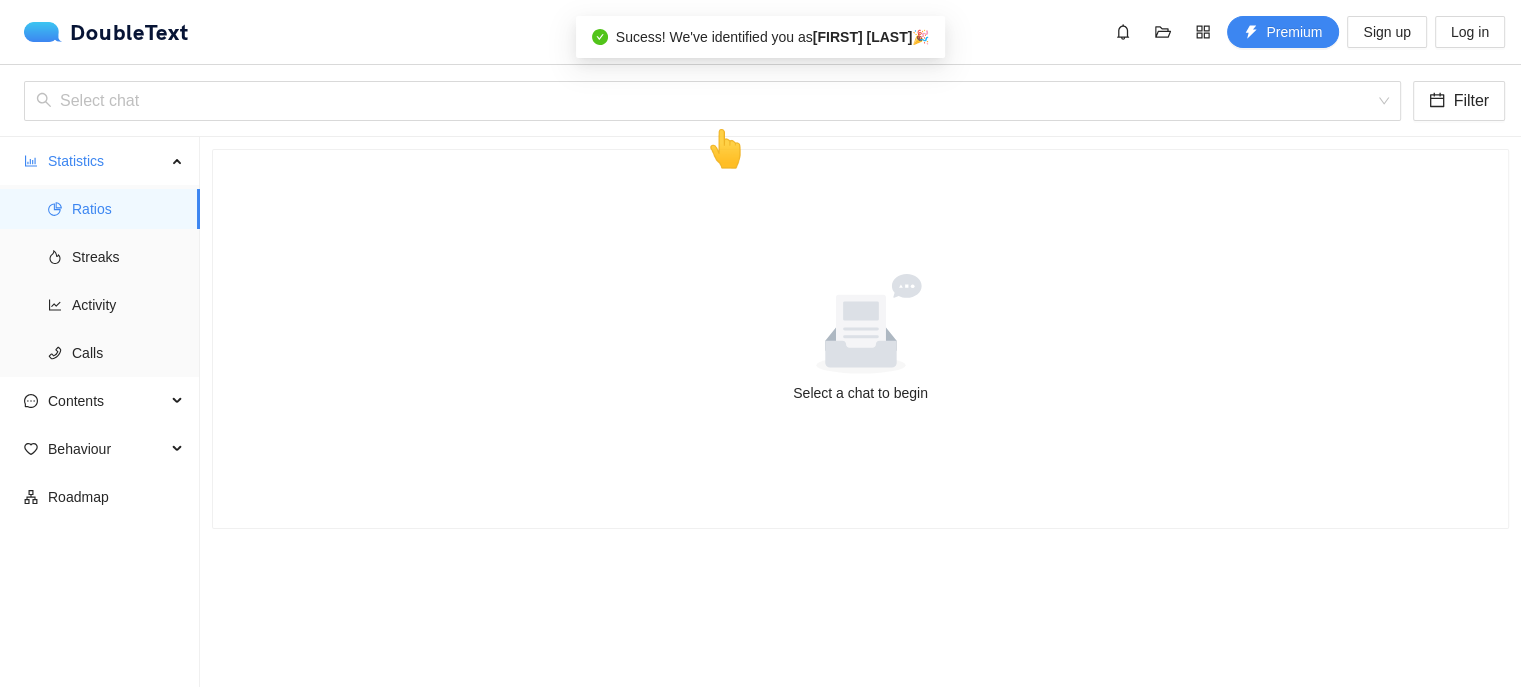 scroll, scrollTop: 0, scrollLeft: 0, axis: both 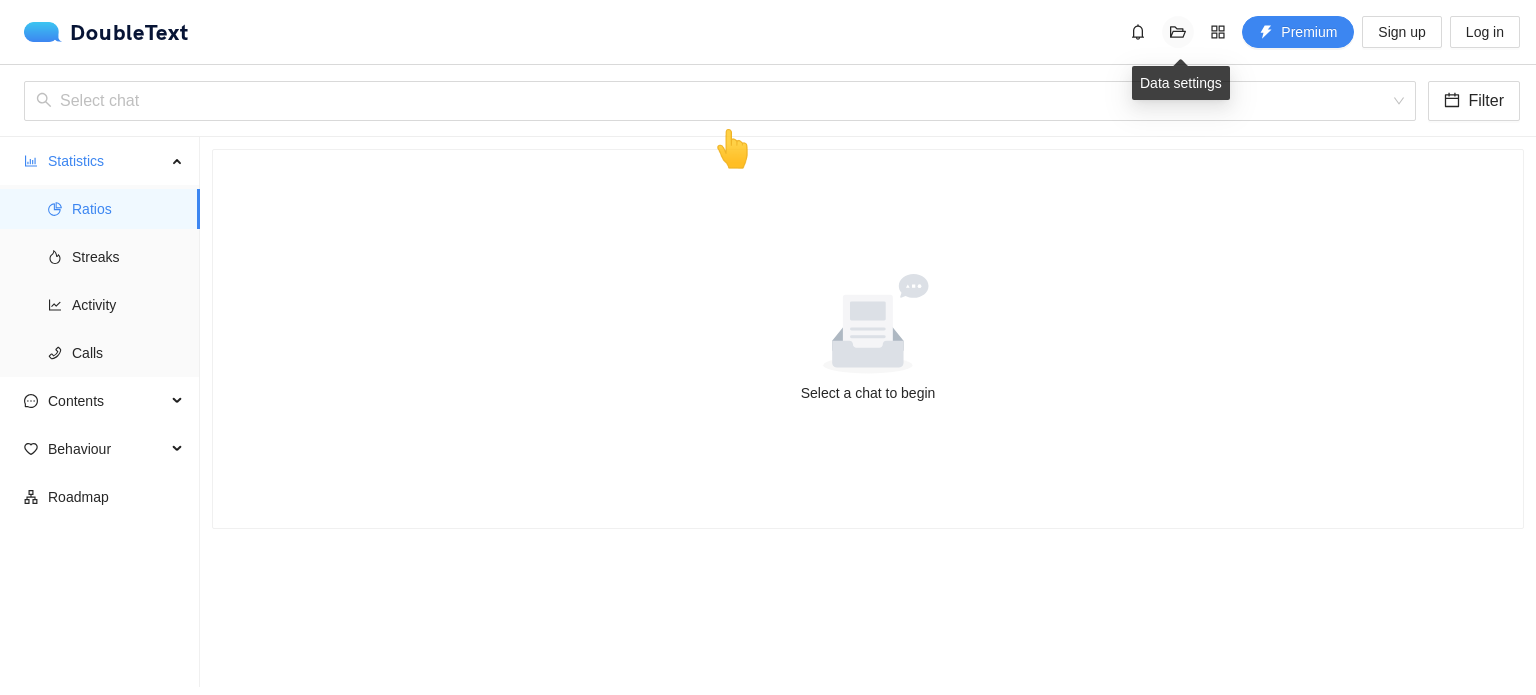 click at bounding box center (1178, 32) 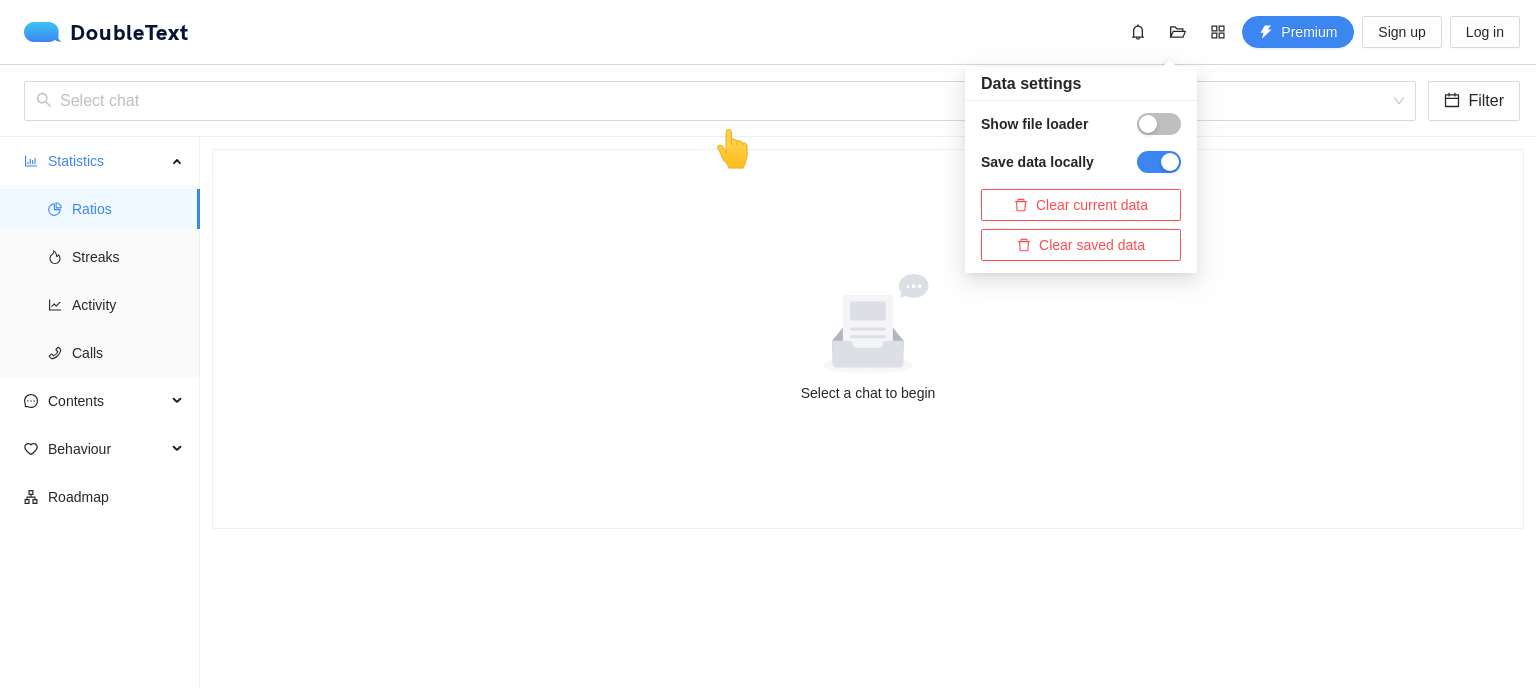 click at bounding box center [1148, 124] 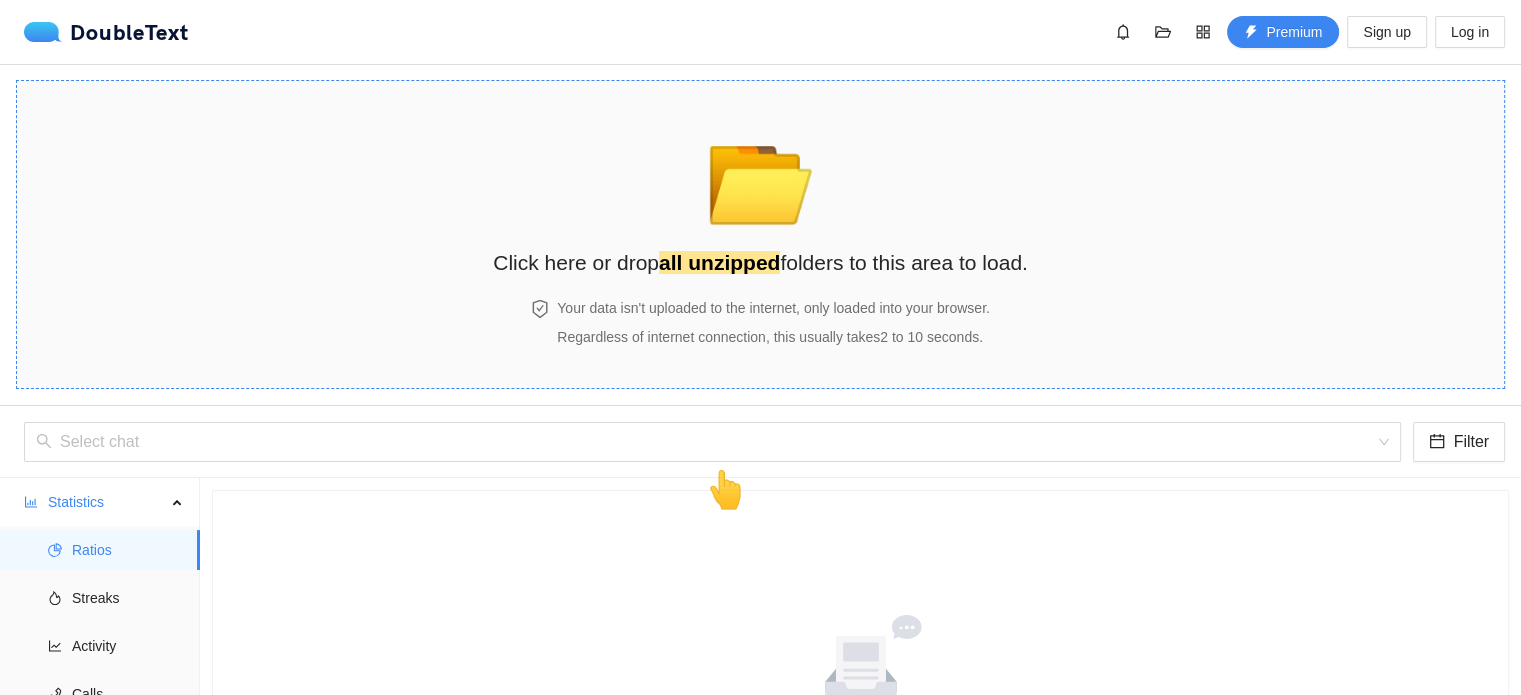 click on "📂" at bounding box center [760, 173] 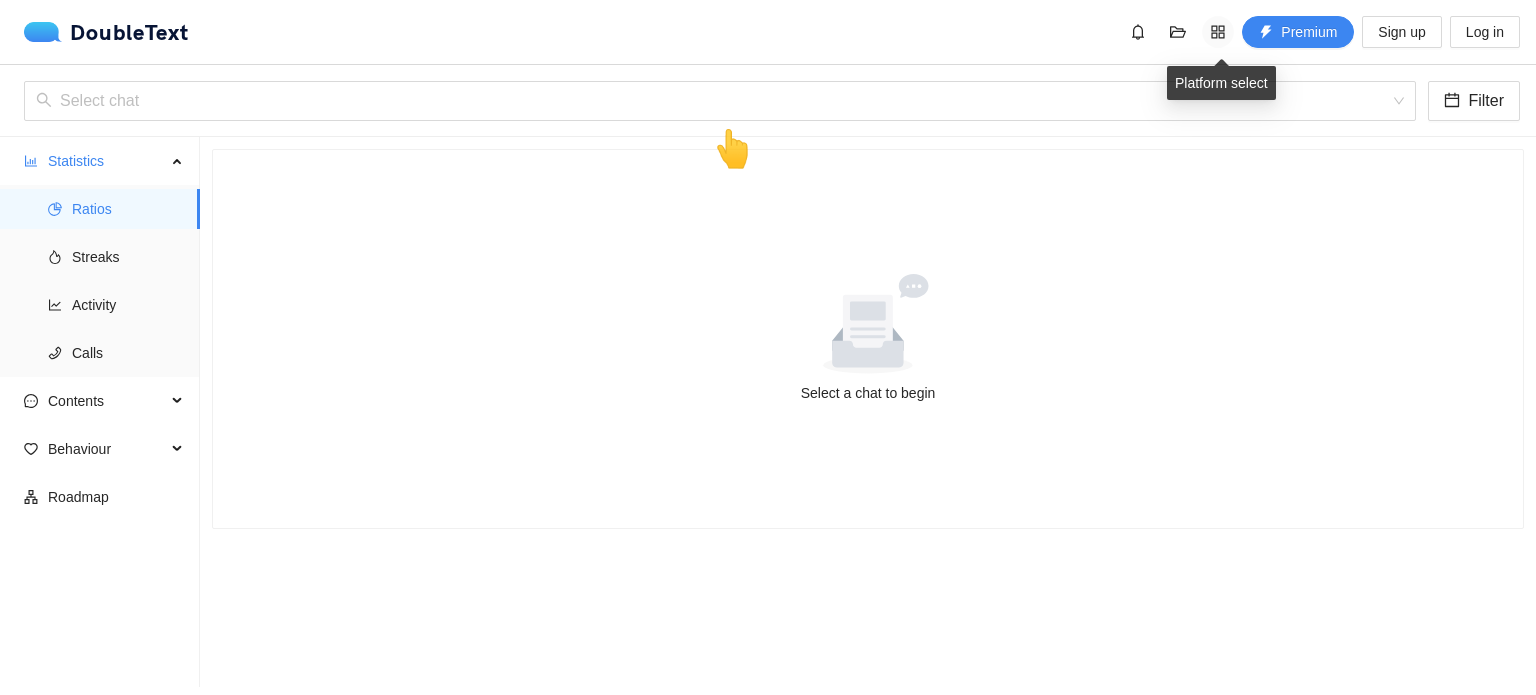 click at bounding box center (1218, 32) 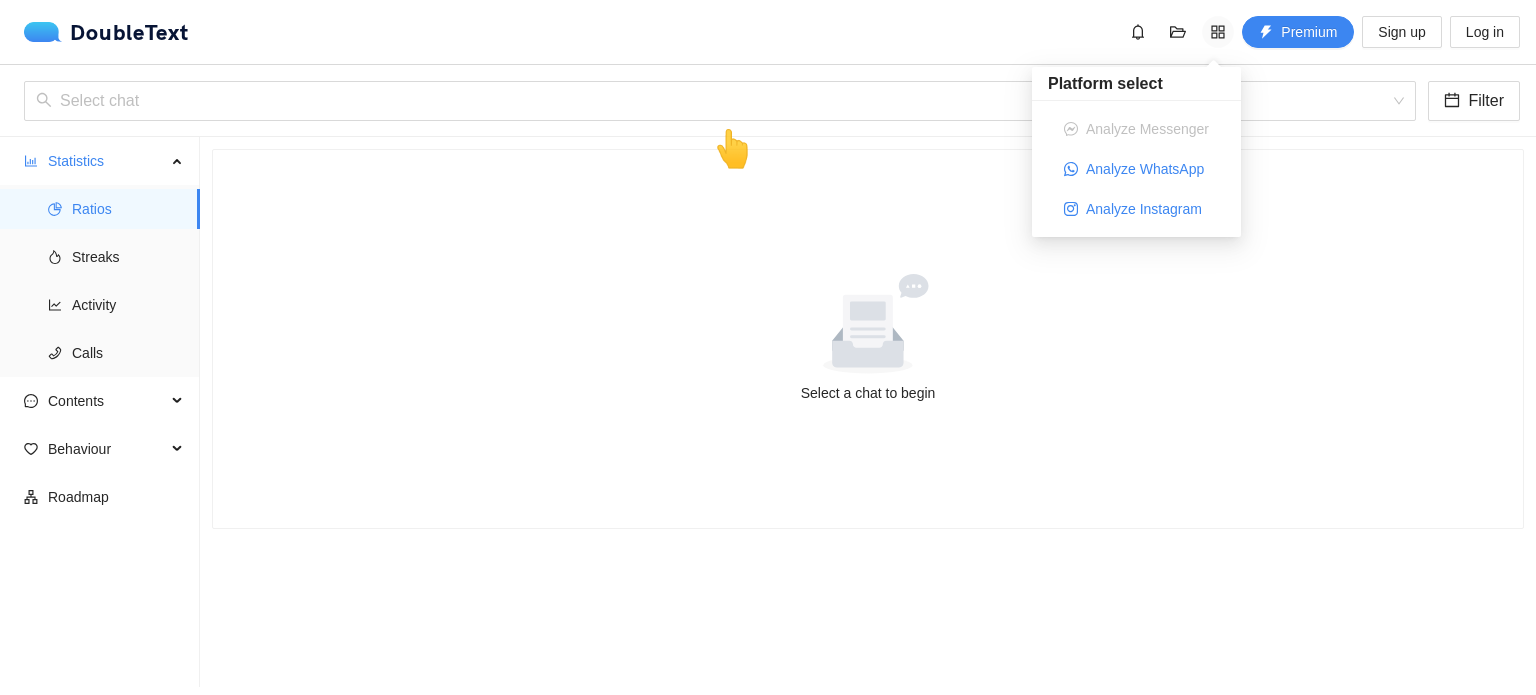 click at bounding box center (1218, 32) 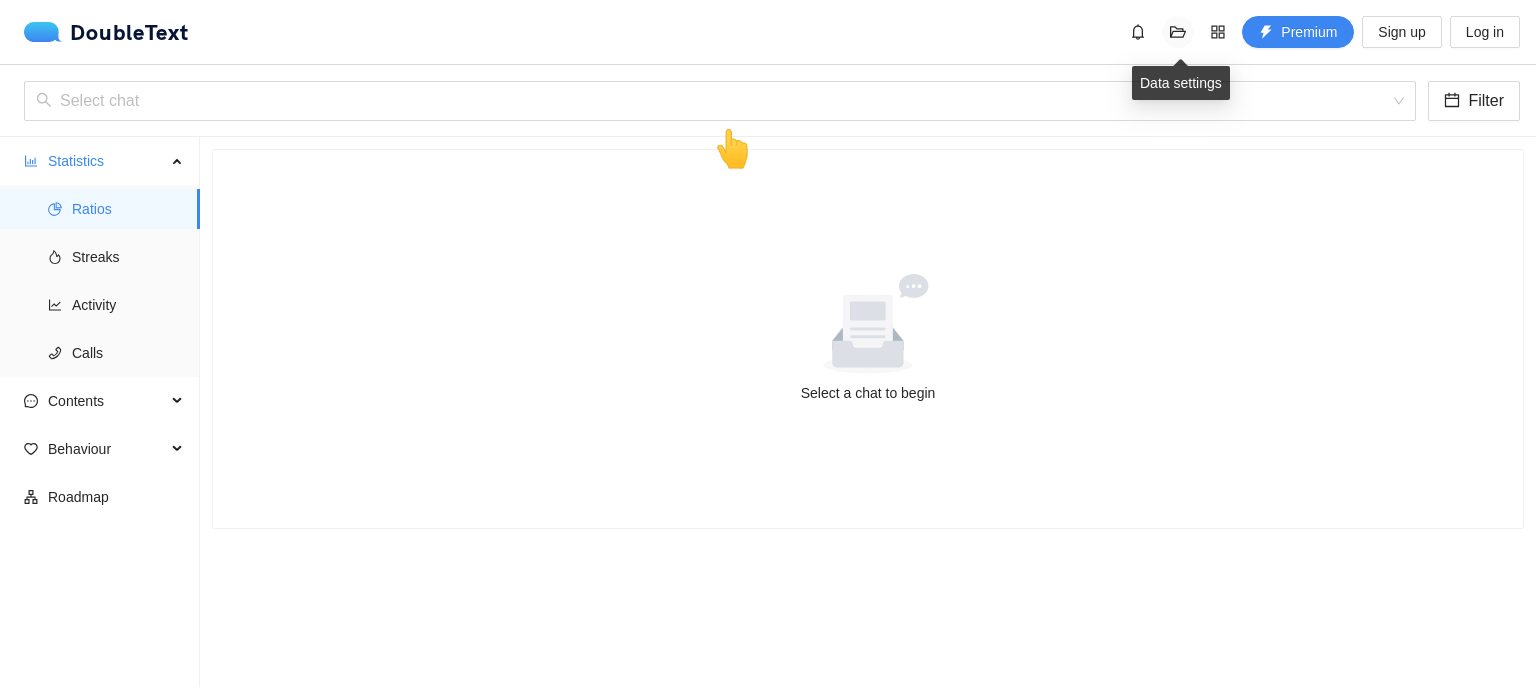 click 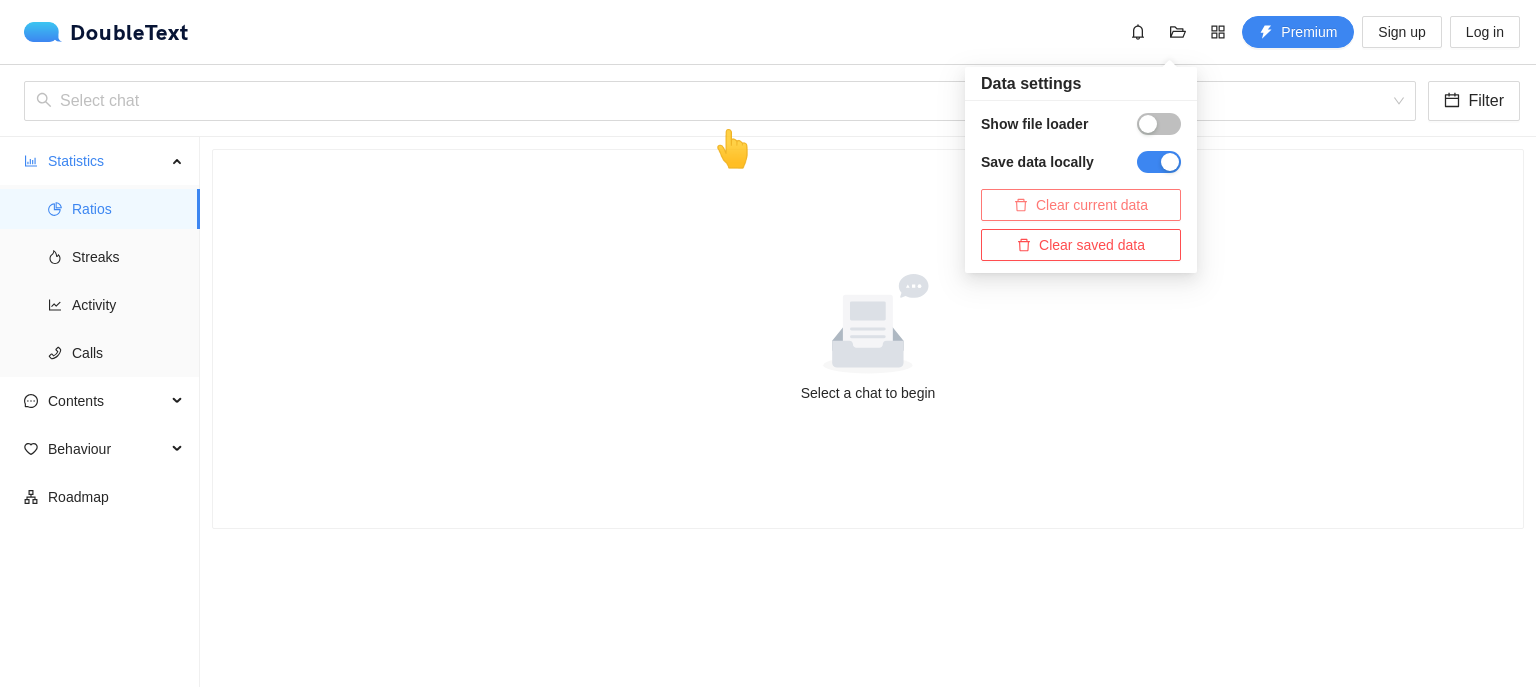 click on "Clear current data" at bounding box center [1092, 205] 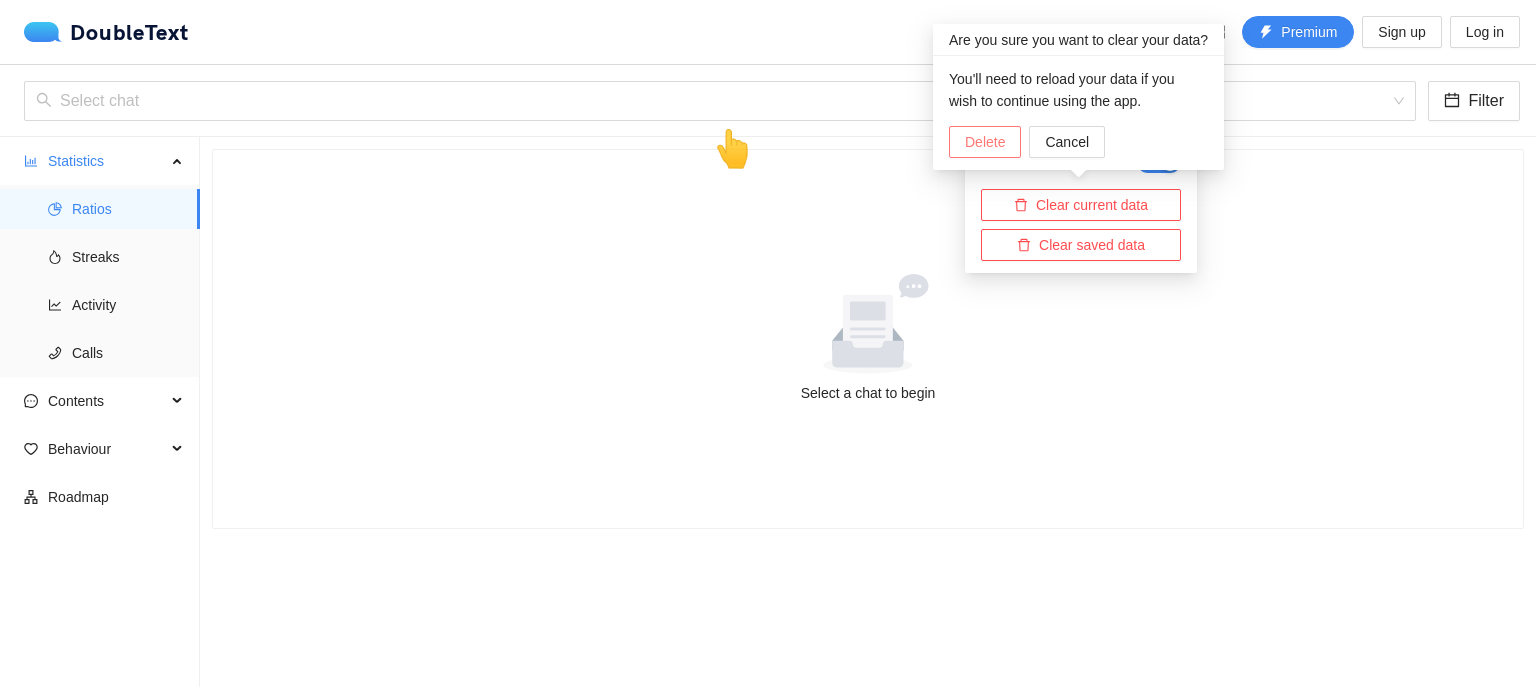 click on "Delete" at bounding box center (985, 142) 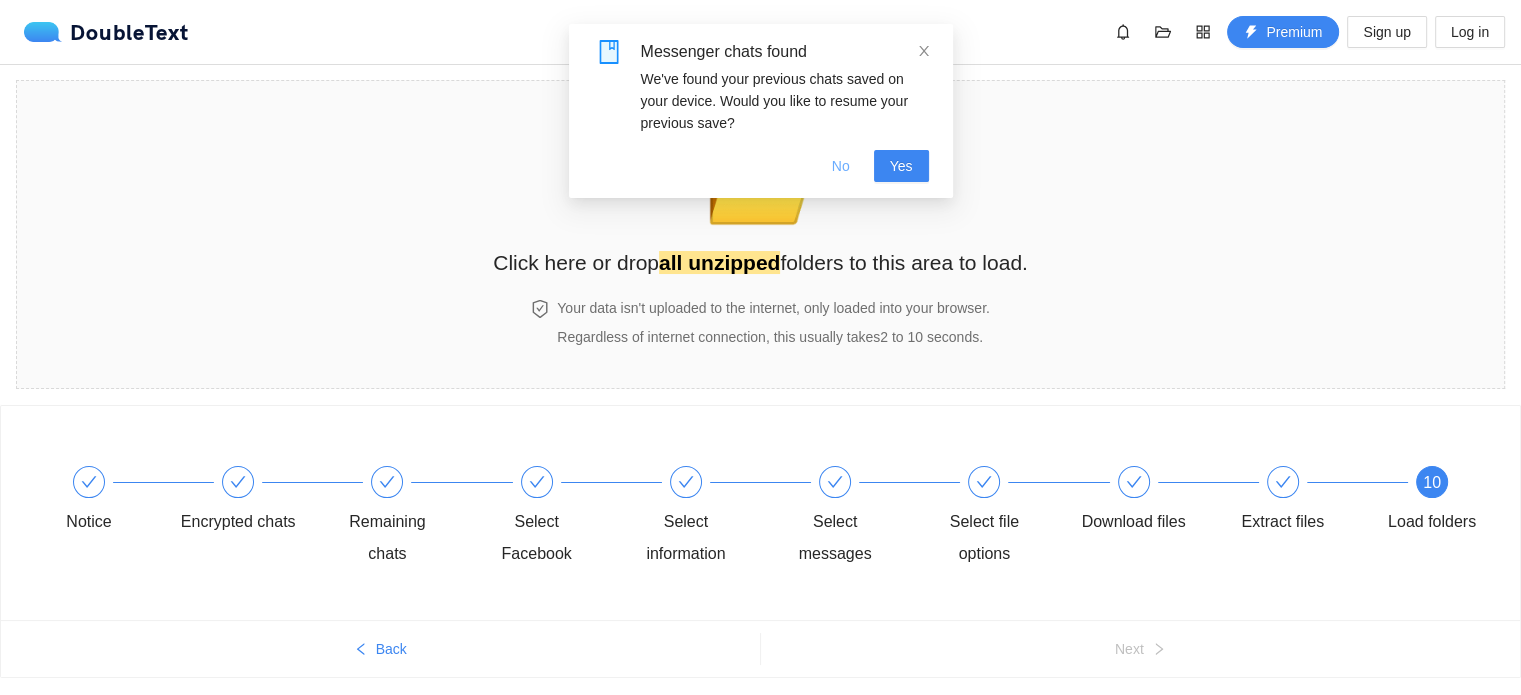 click on "No" at bounding box center [841, 166] 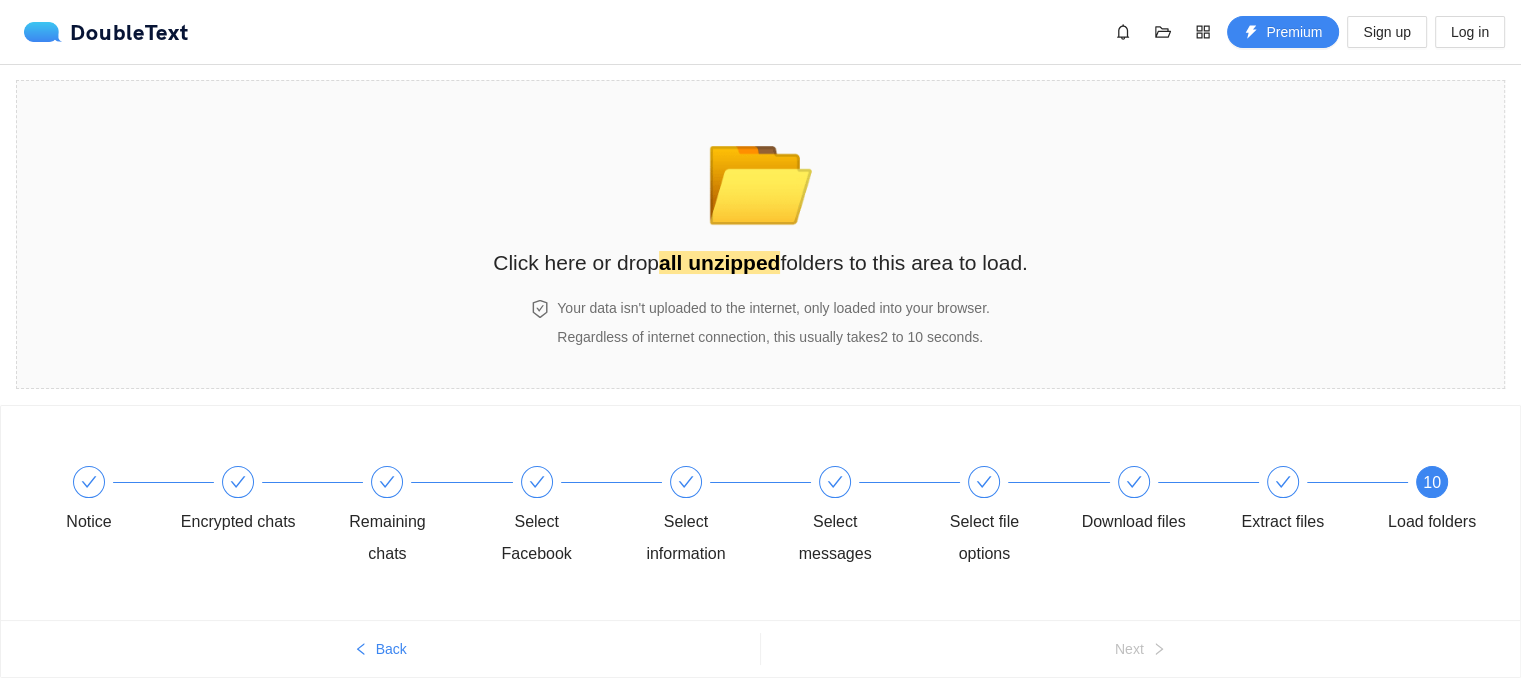 click on "📂 Click here or drop  all unzipped  folders to this area to load." at bounding box center (760, 190) 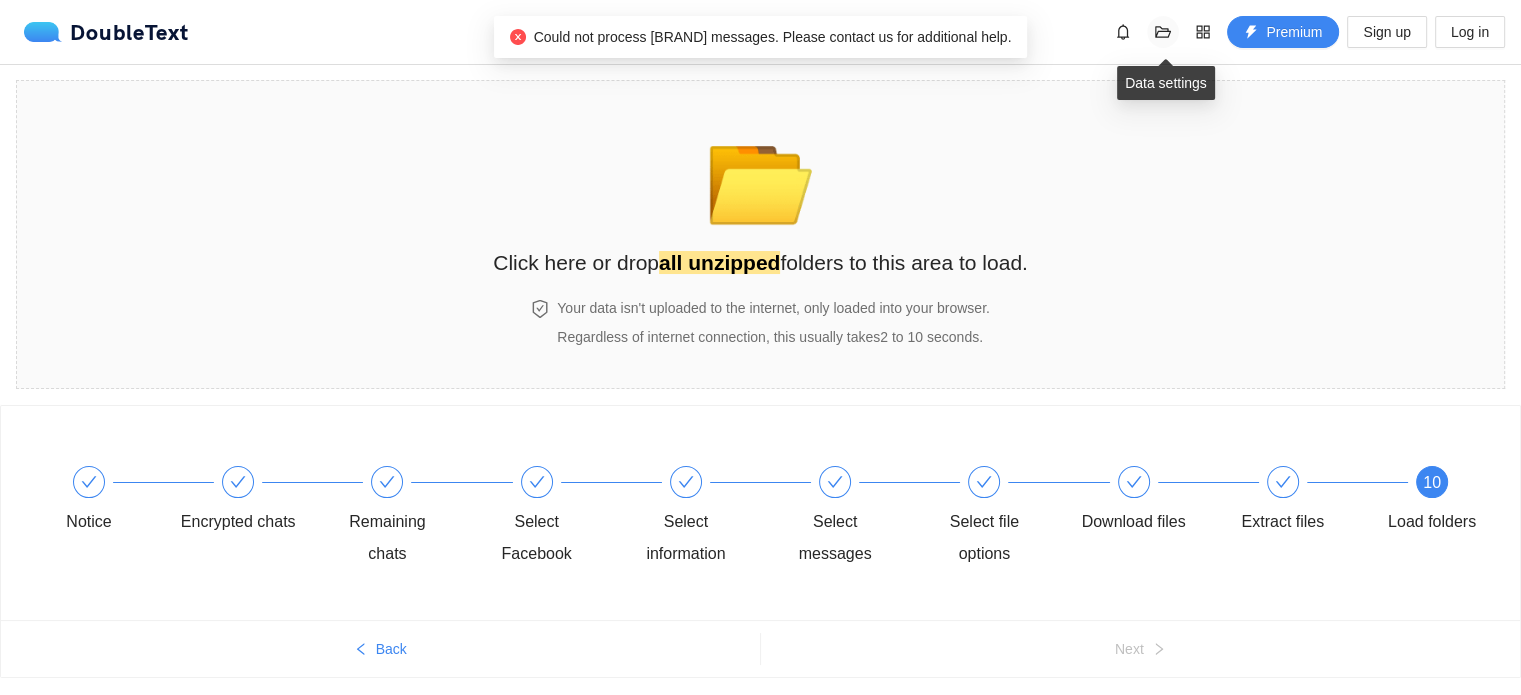 click 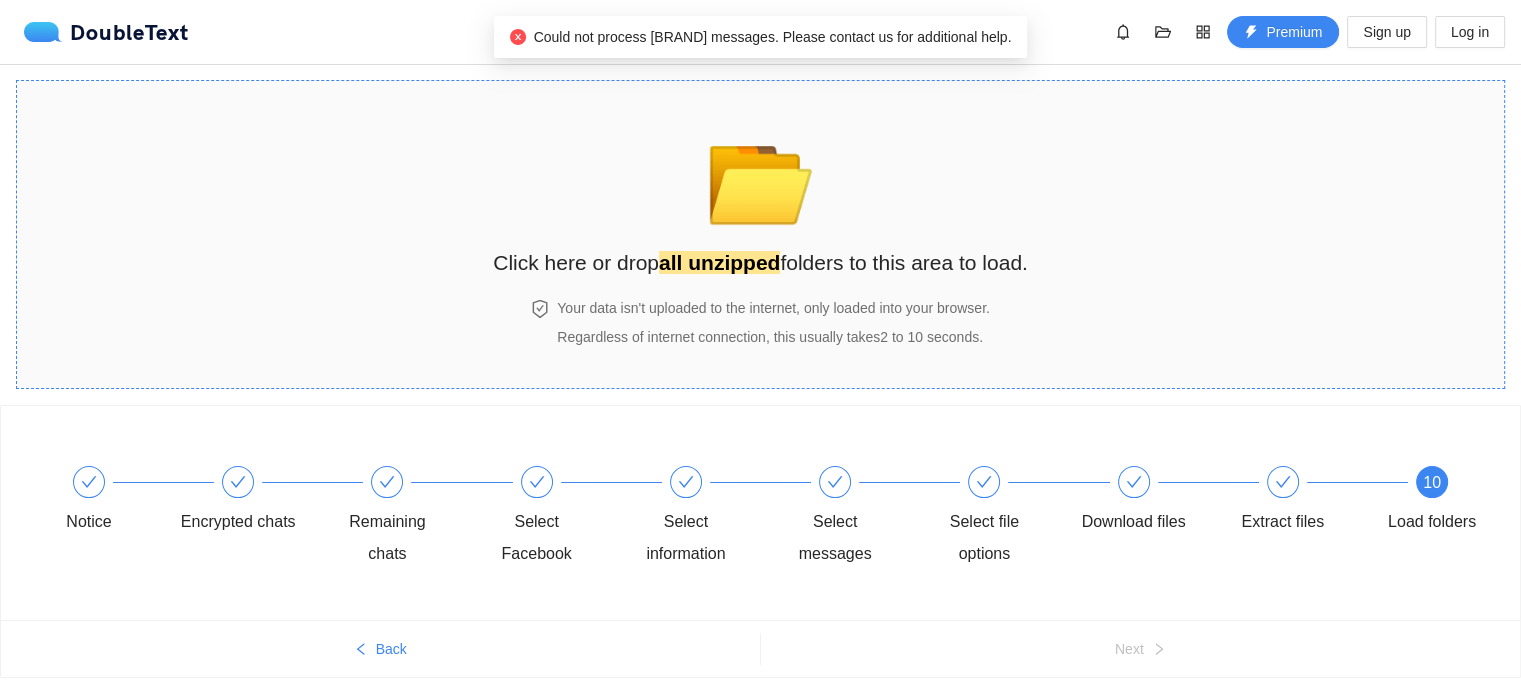 click on "📂" at bounding box center [760, 173] 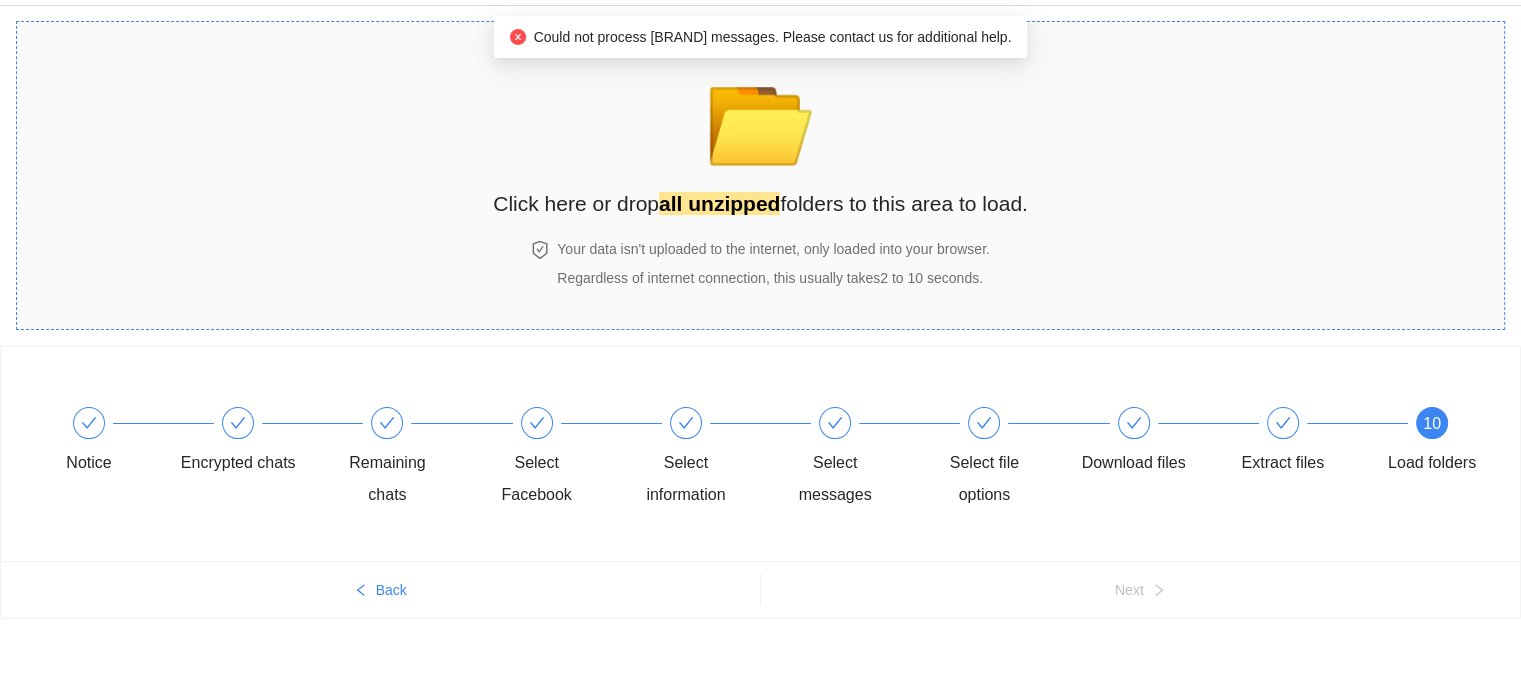 scroll, scrollTop: 0, scrollLeft: 0, axis: both 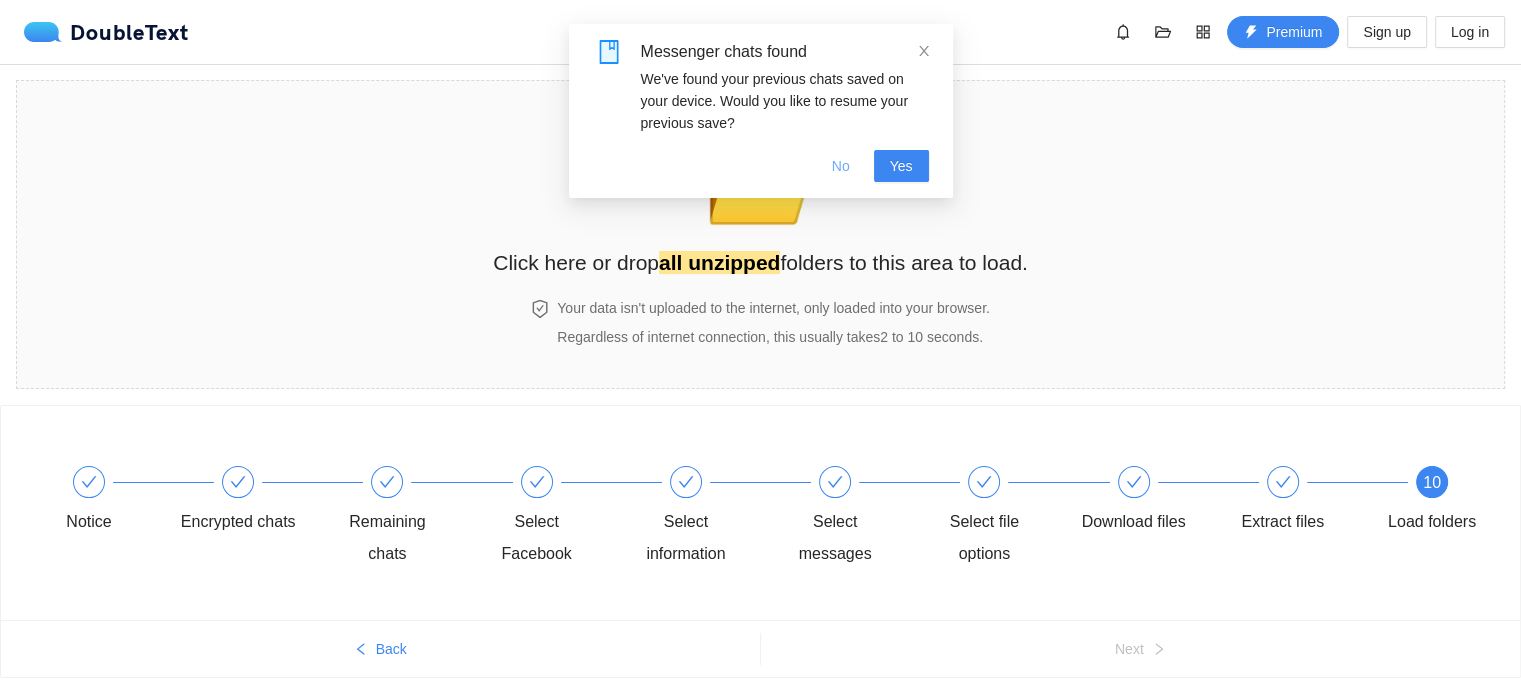 click on "No" at bounding box center (841, 166) 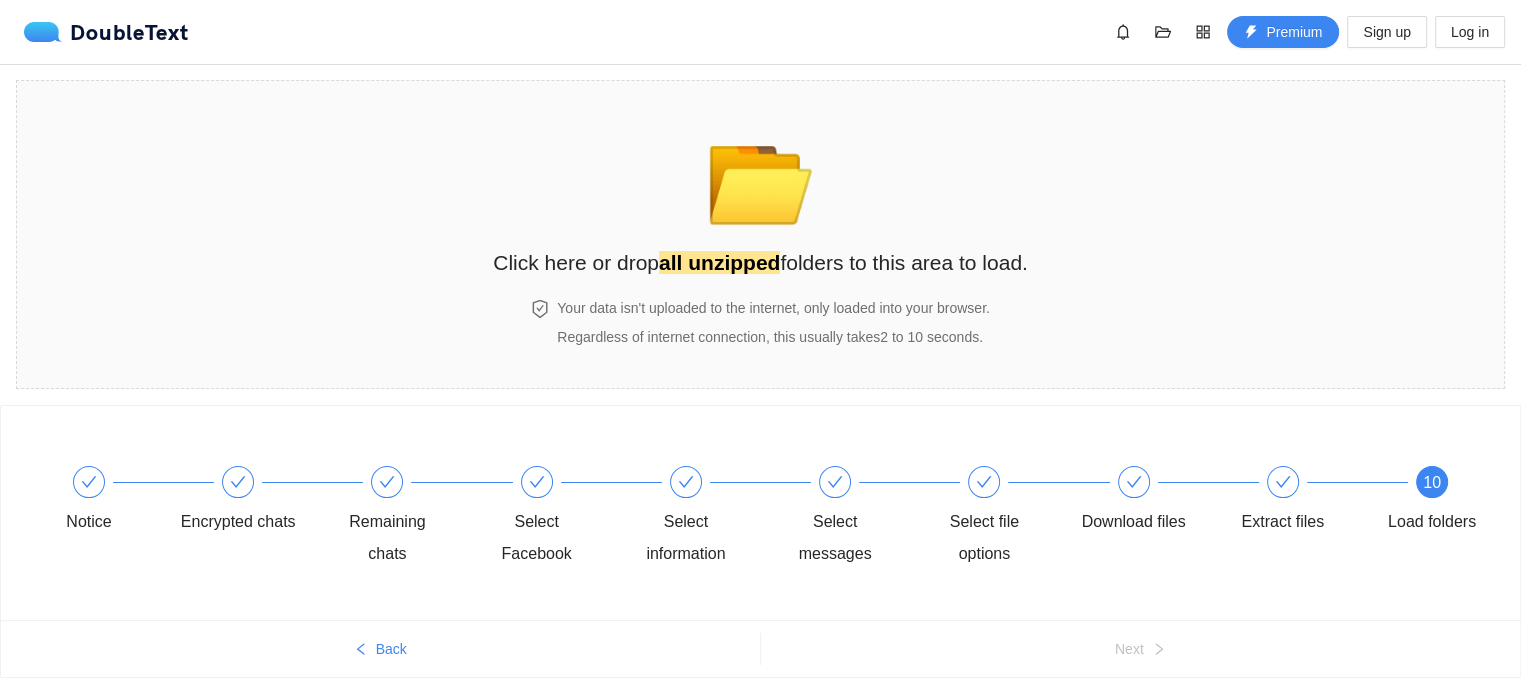 click on "📂 Click here or drop  all unzipped  folders to this area to load." at bounding box center [760, 190] 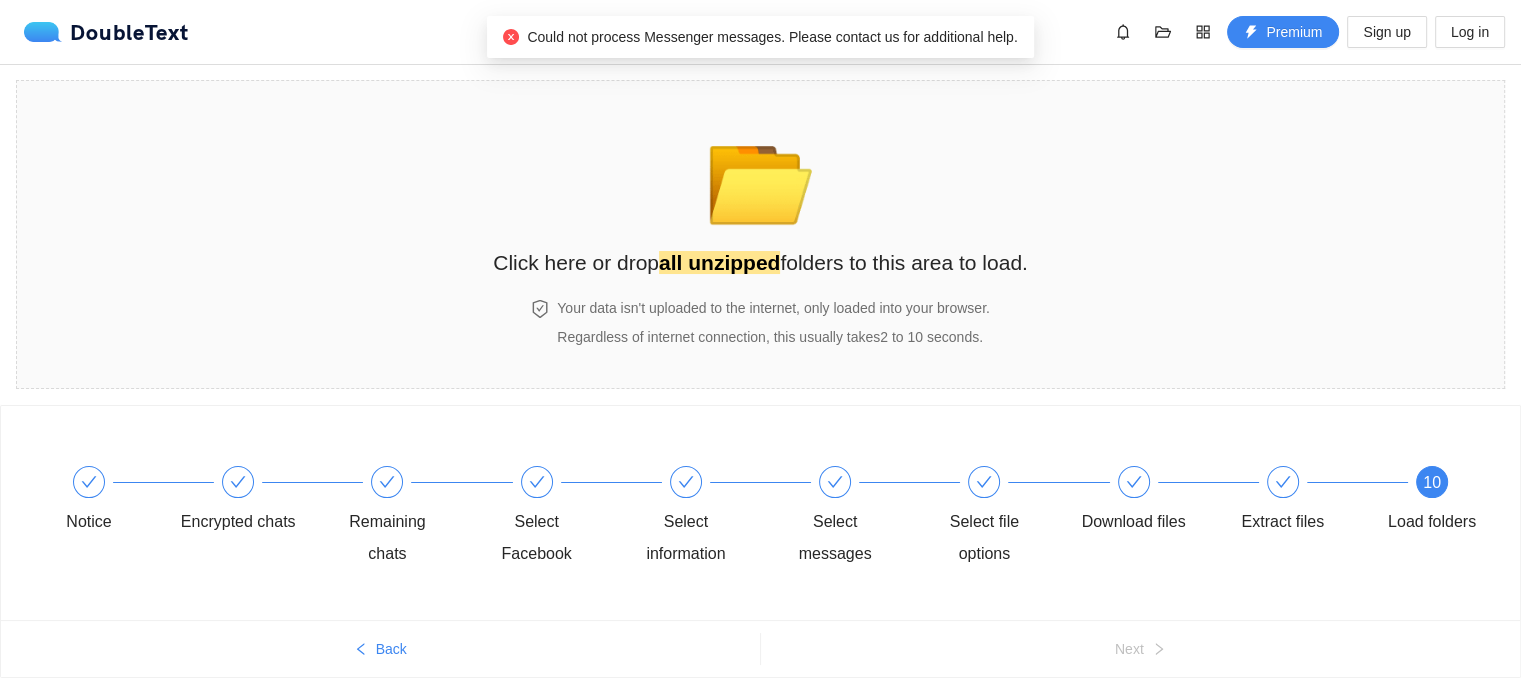 click on "Could not process Messenger messages. Please contact us for additional help." at bounding box center [772, 37] 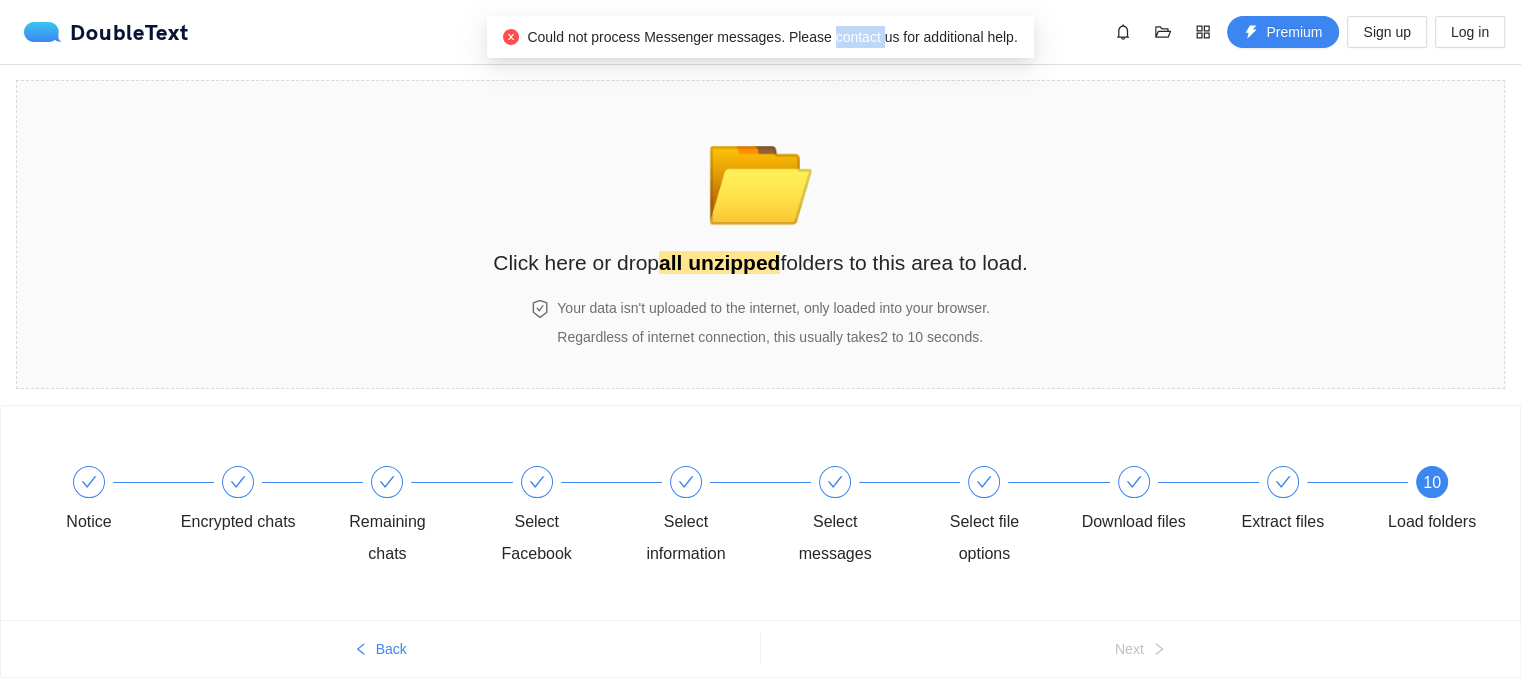 click on "Could not process Messenger messages. Please contact us for additional help." at bounding box center [772, 37] 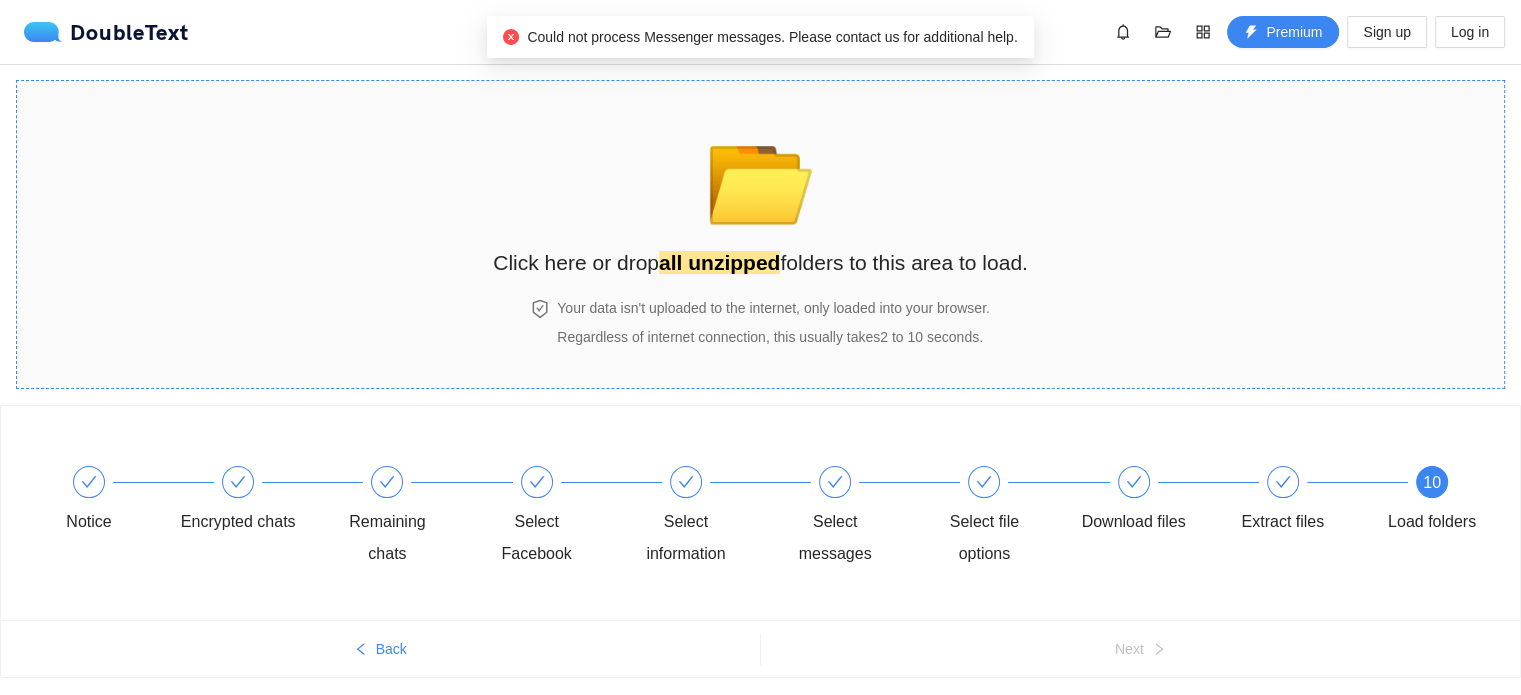 click on "📂 Click here or drop  all unzipped  folders to this area to load." at bounding box center (760, 190) 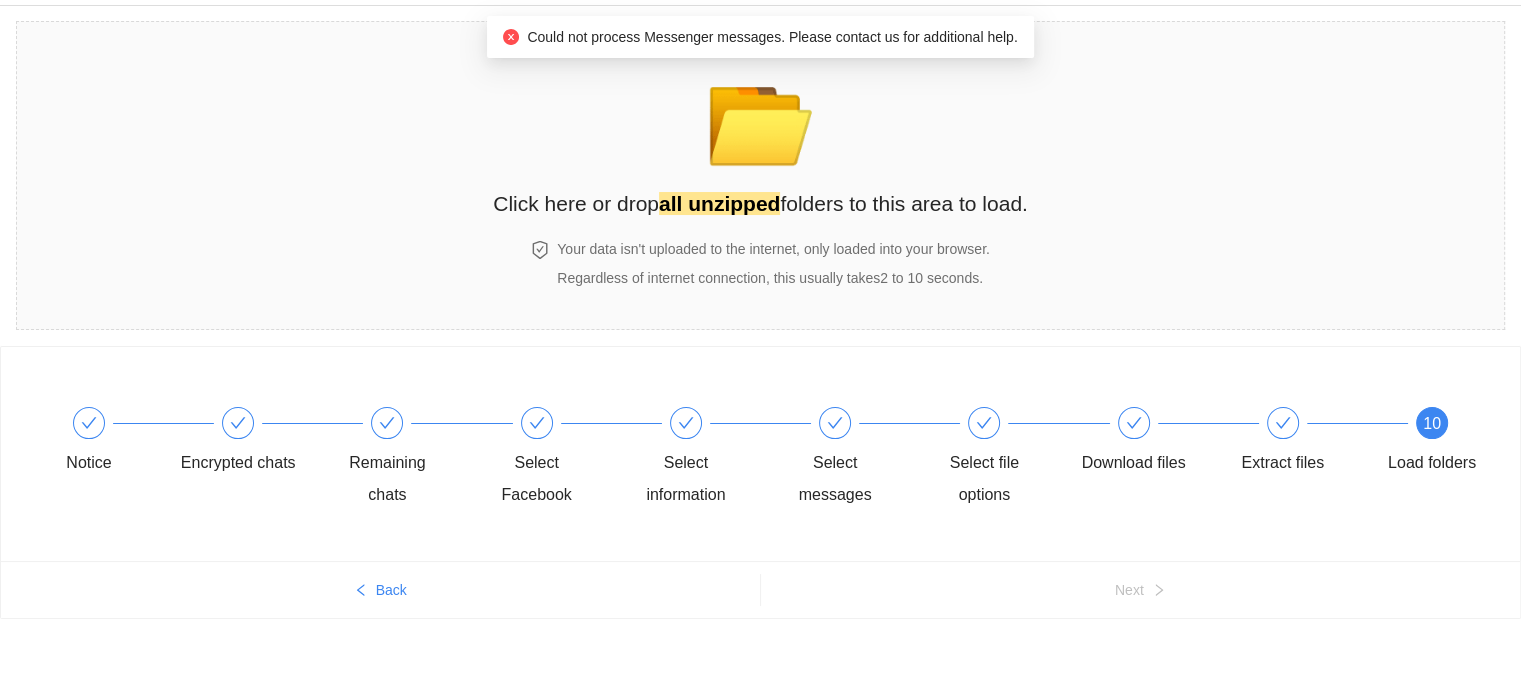 scroll, scrollTop: 0, scrollLeft: 0, axis: both 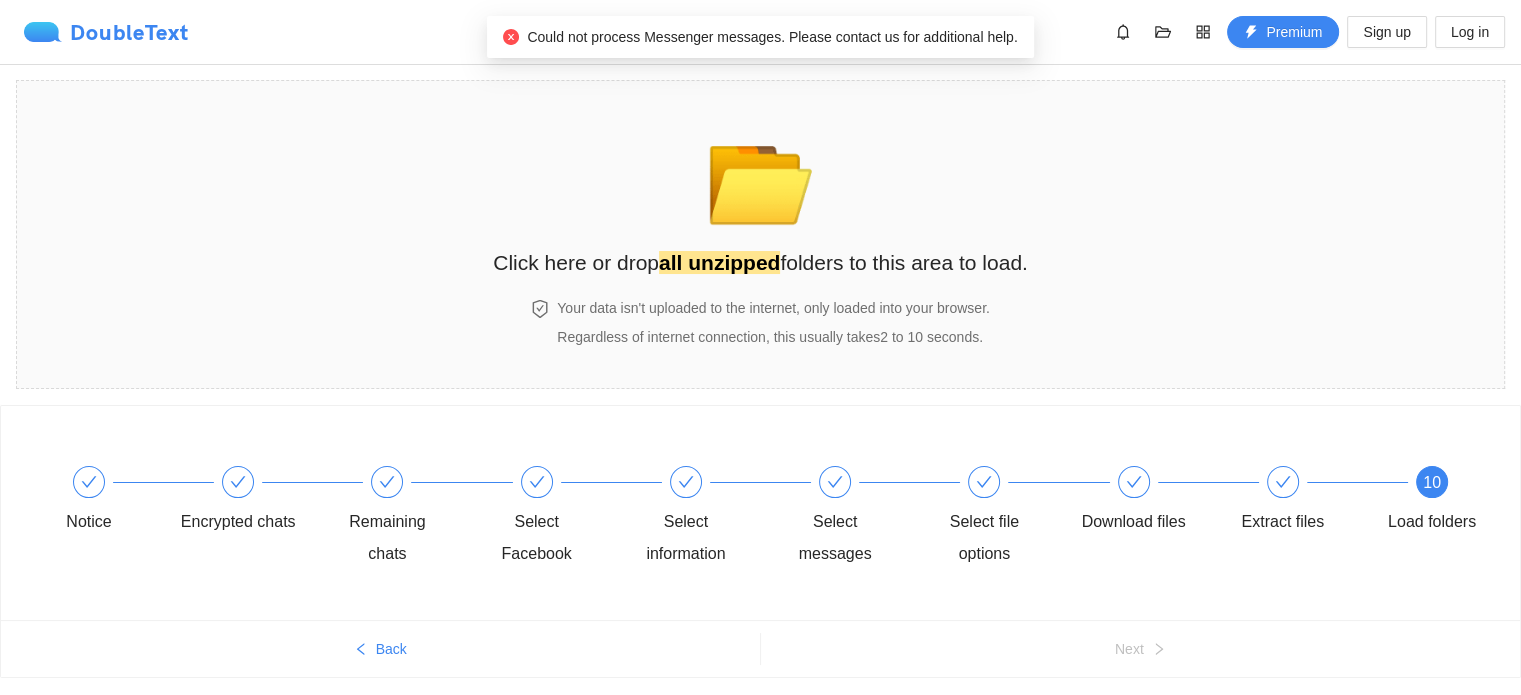 click on "DoubleText" at bounding box center (106, 32) 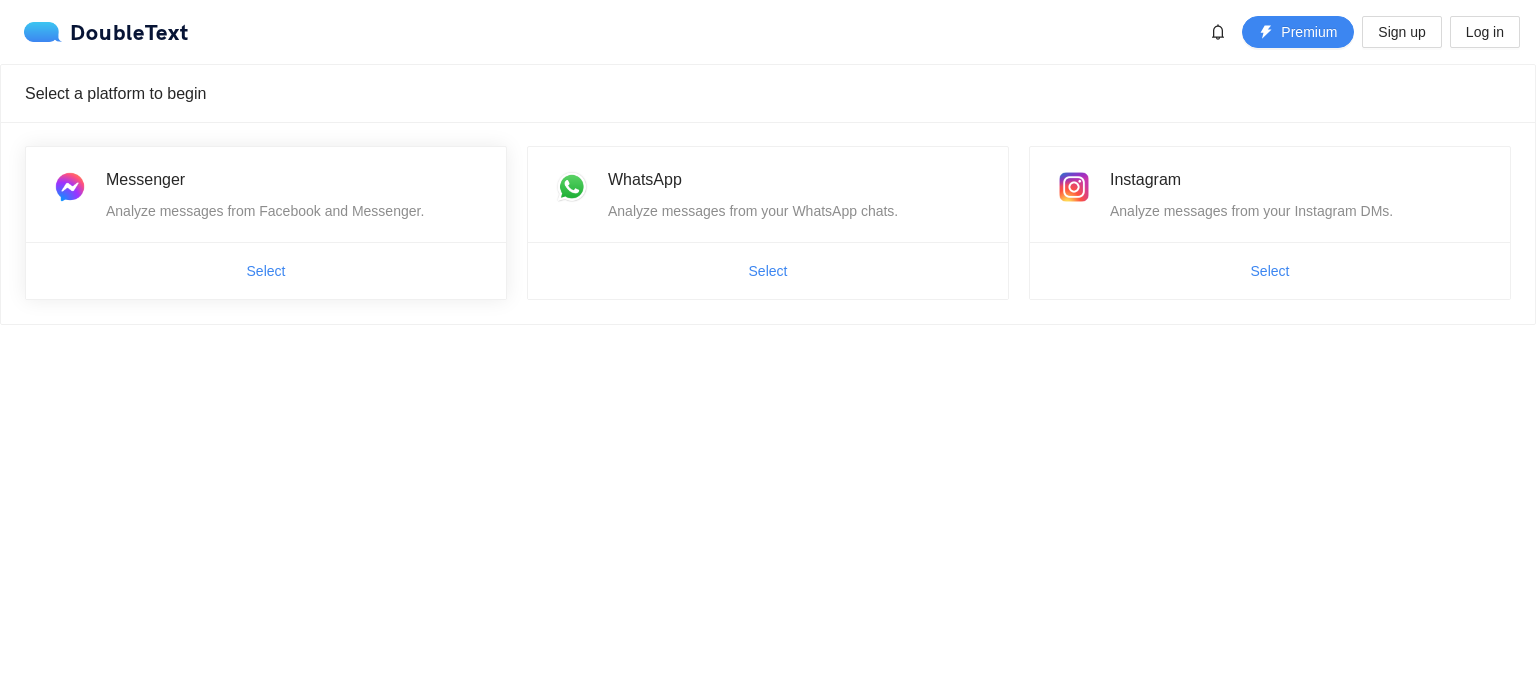 click on "Select" at bounding box center [266, 270] 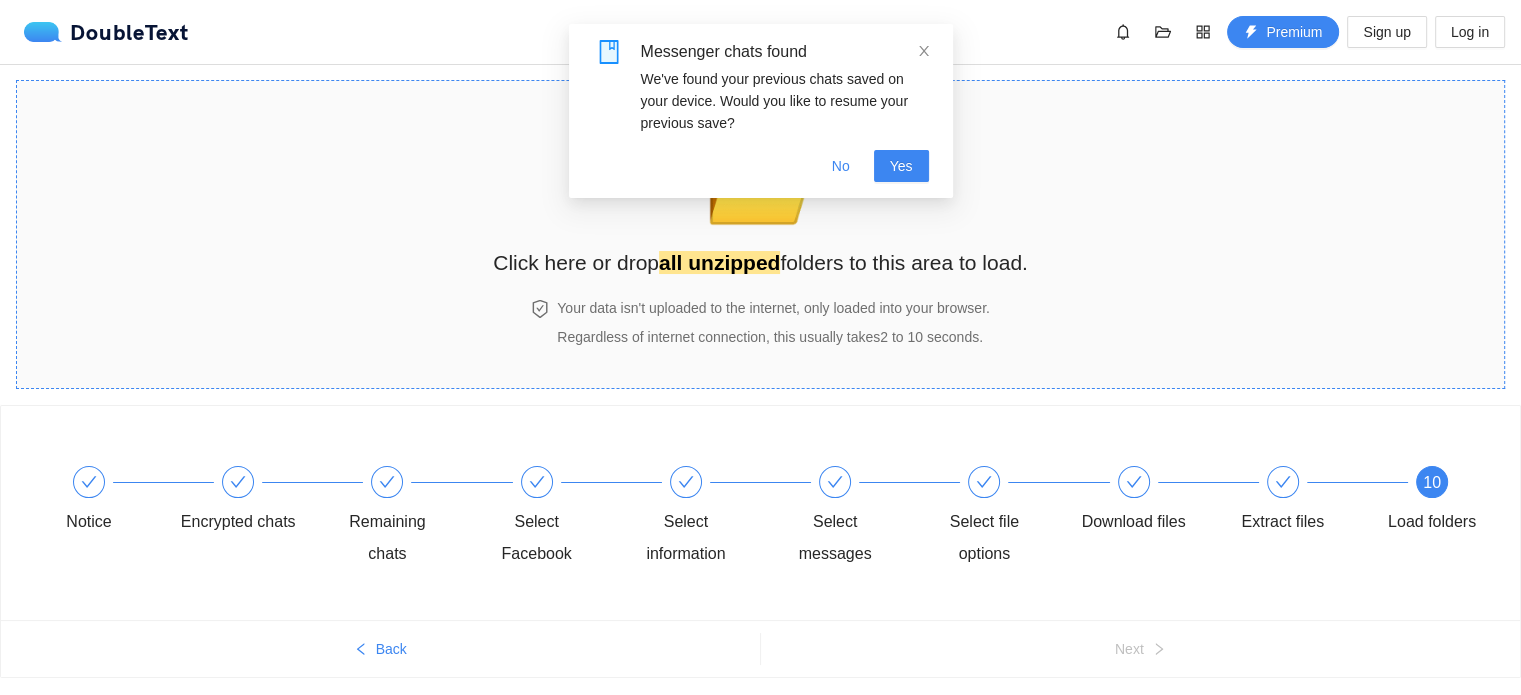scroll, scrollTop: 59, scrollLeft: 0, axis: vertical 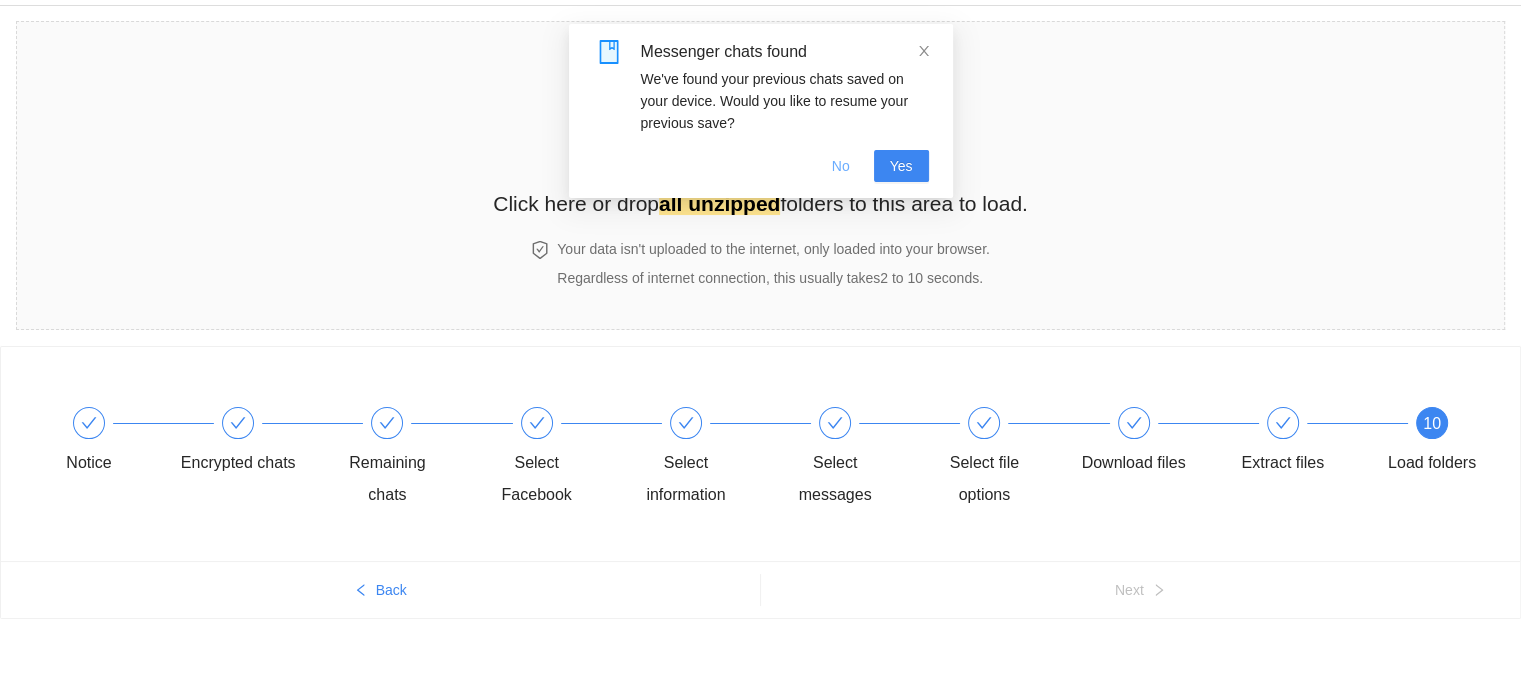 click on "No" at bounding box center [841, 166] 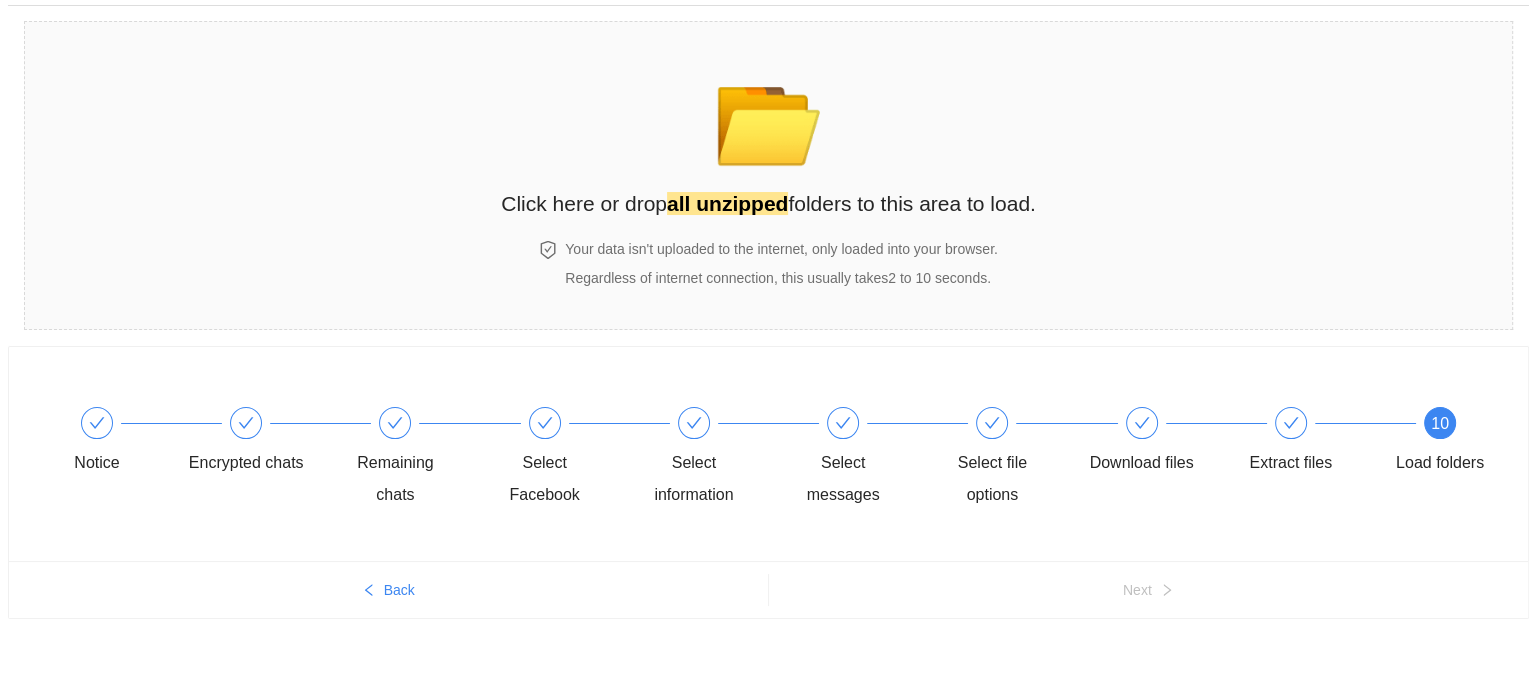 scroll, scrollTop: 0, scrollLeft: 0, axis: both 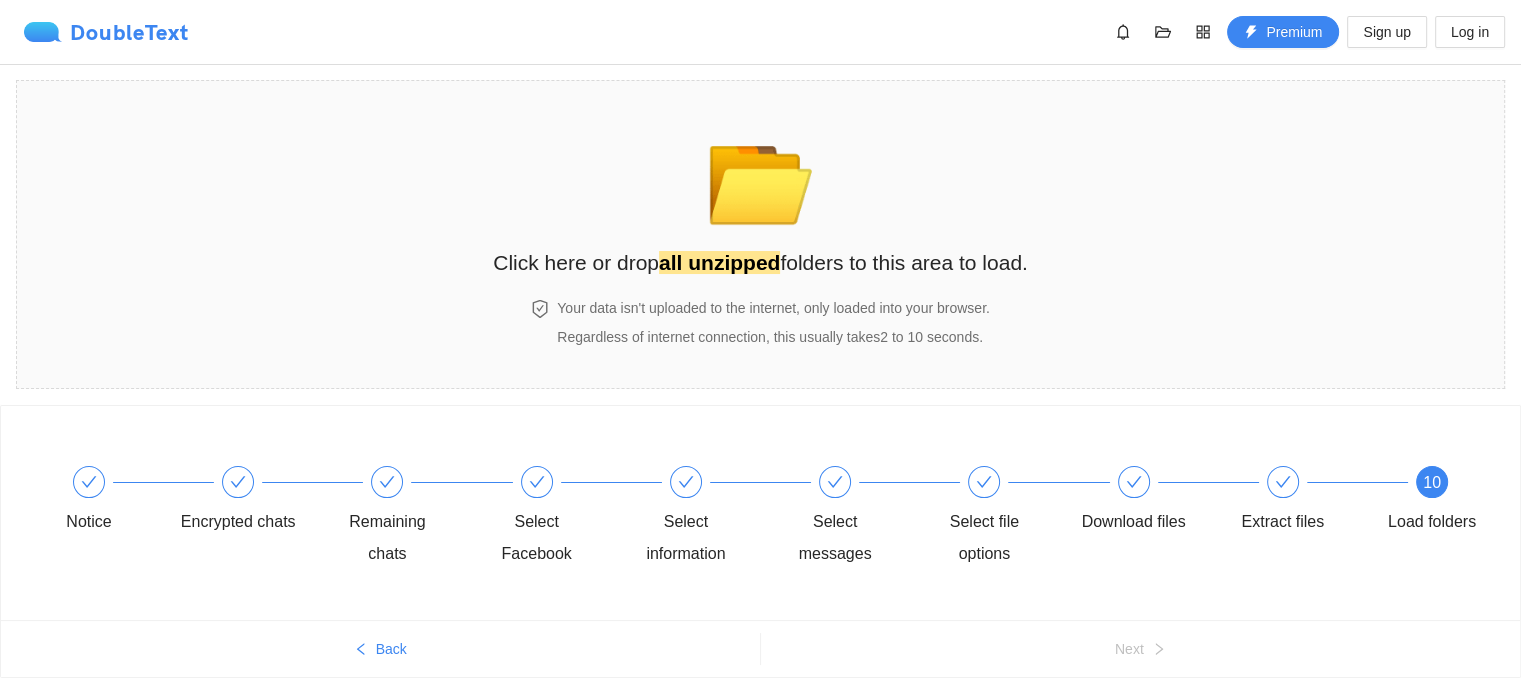 click on "DoubleText" at bounding box center [106, 32] 